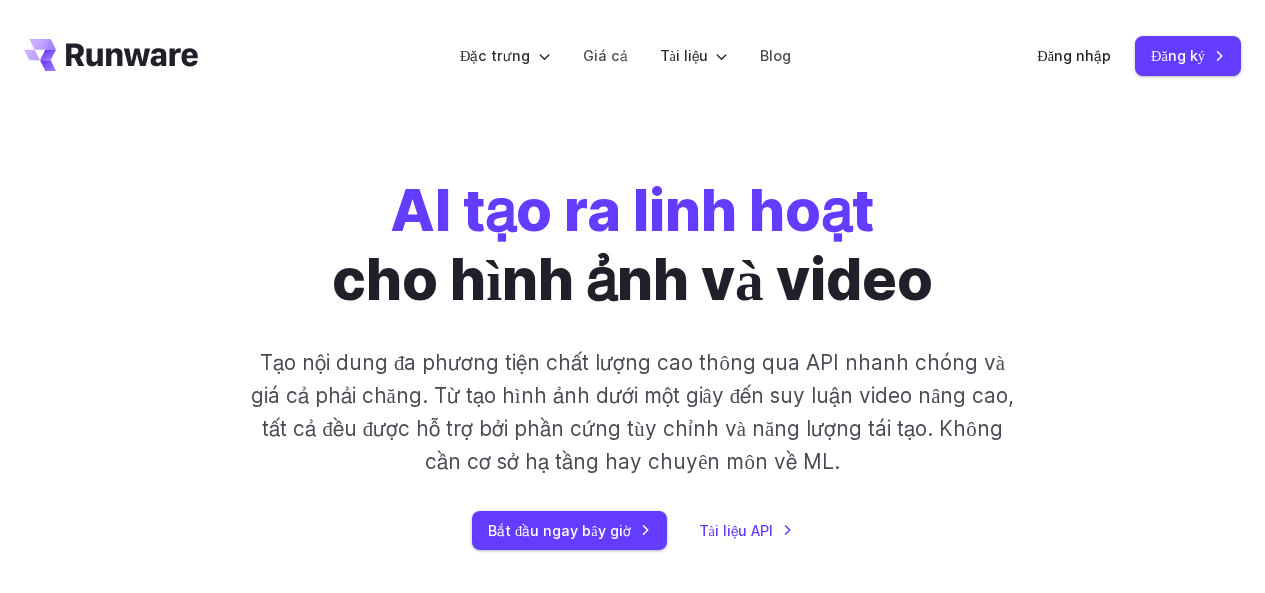 scroll, scrollTop: 0, scrollLeft: 0, axis: both 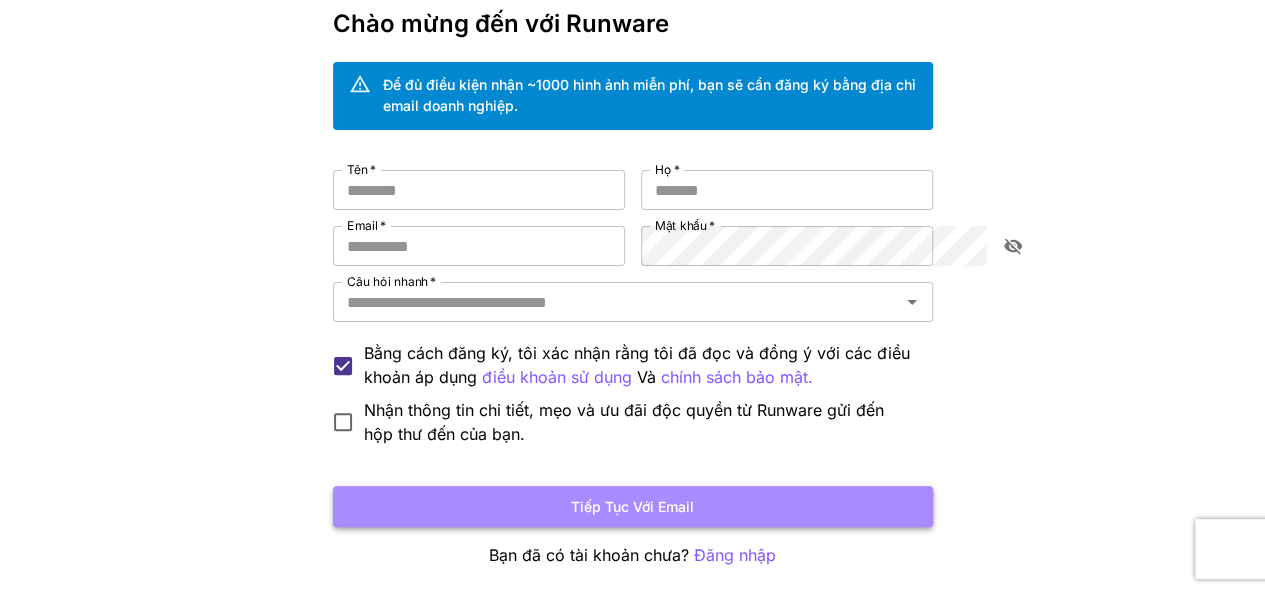 click on "Tiếp tục với email" at bounding box center (633, 506) 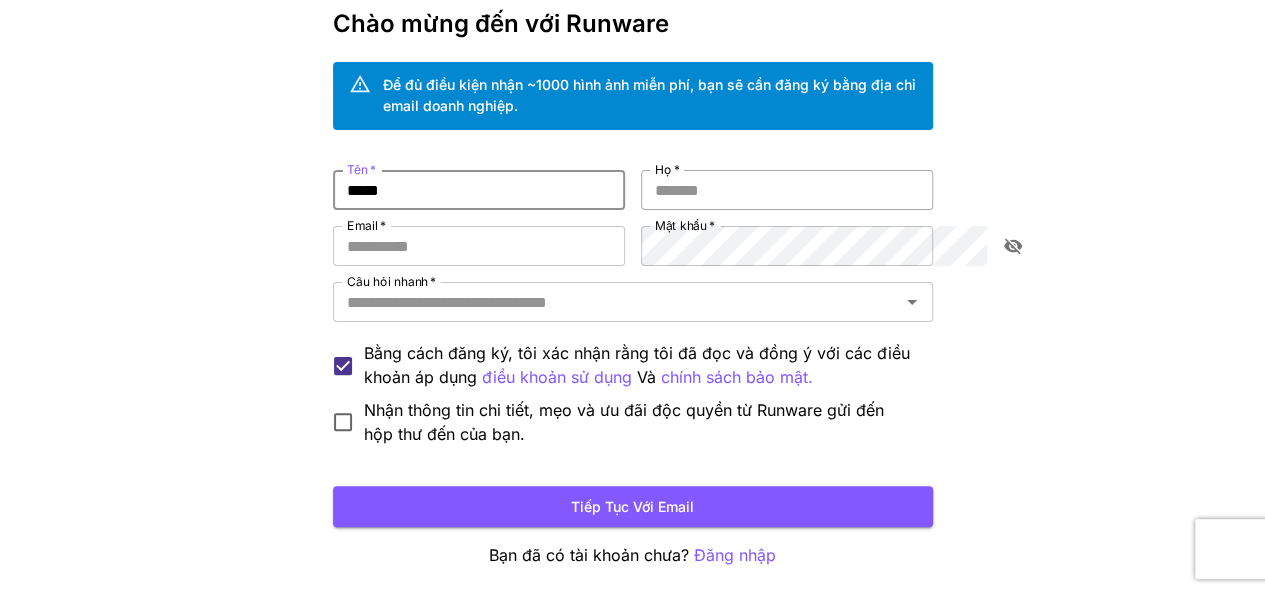 type on "*****" 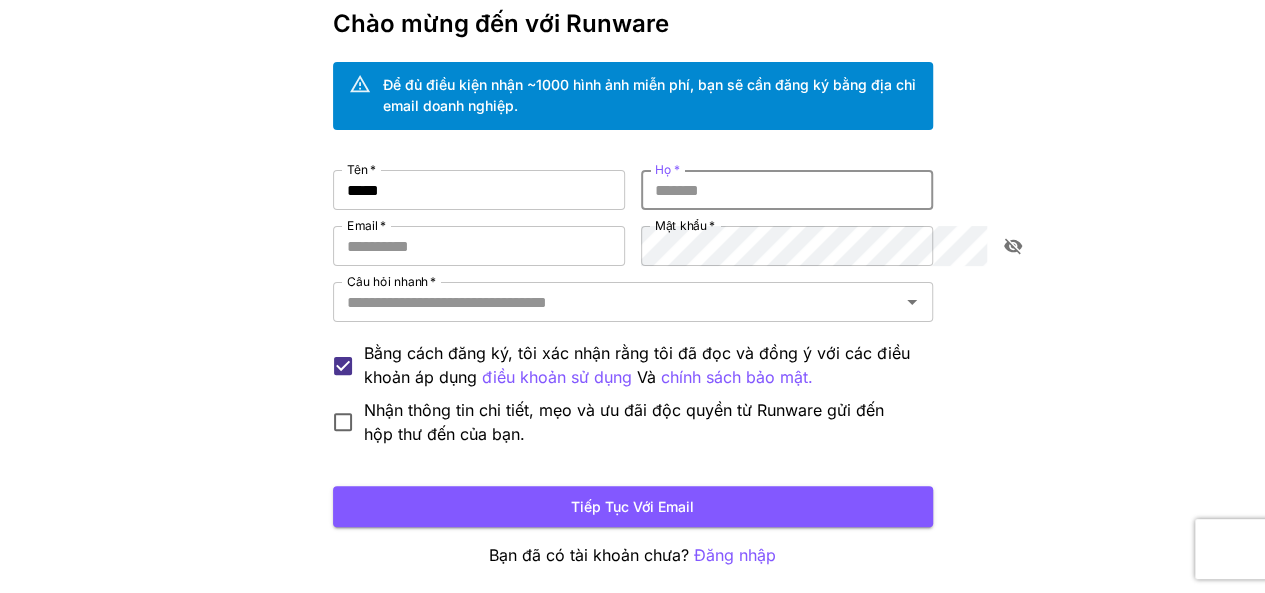 click on "Họ    *" at bounding box center [787, 190] 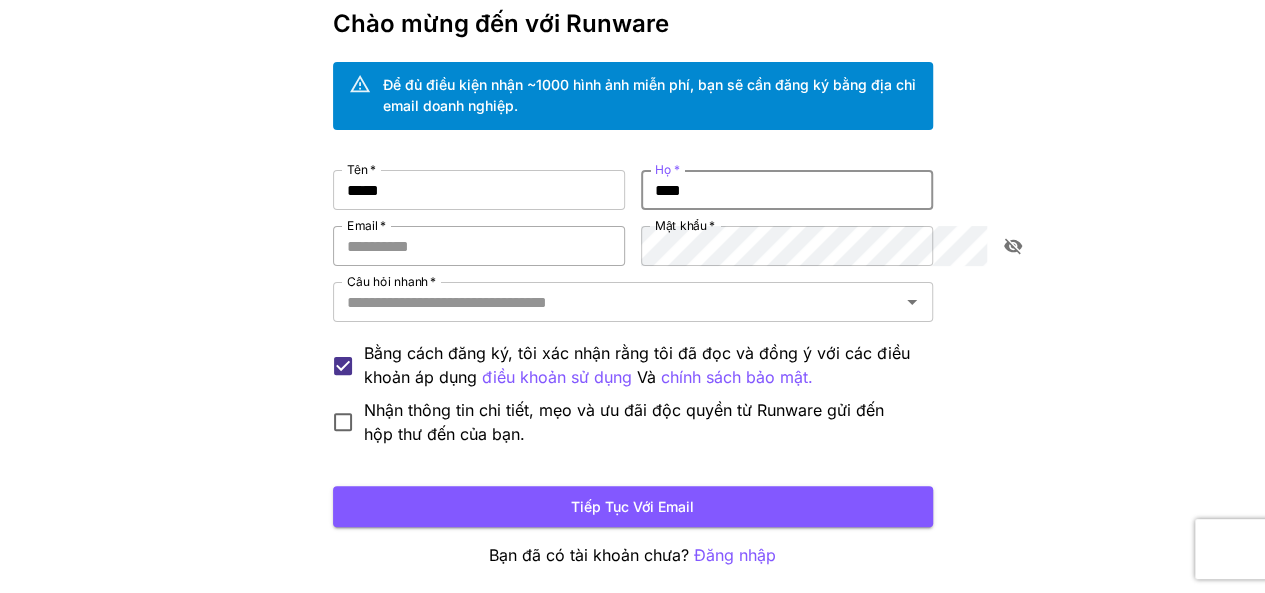 type on "****" 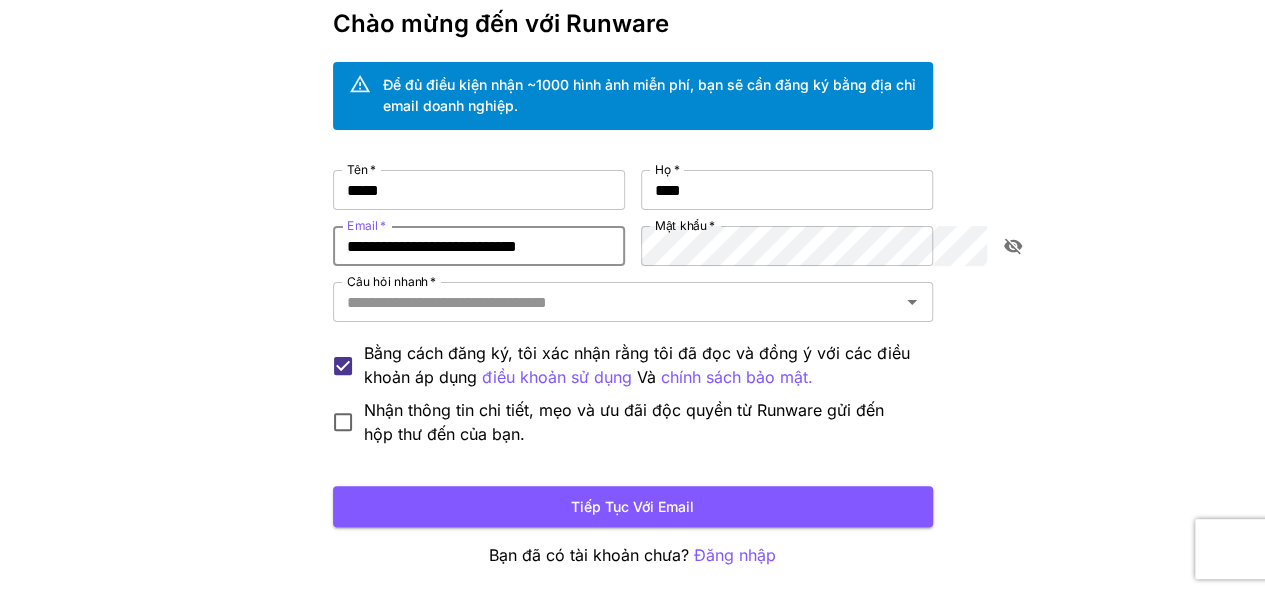 type on "**********" 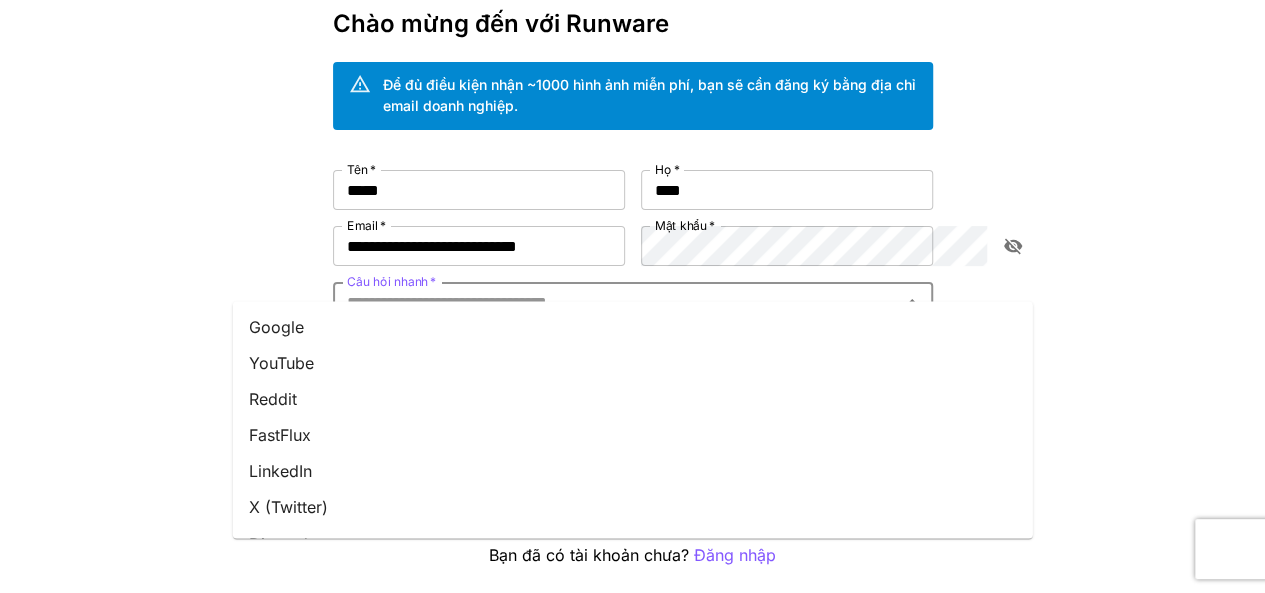 click on "Câu hỏi nhanh    *" at bounding box center (616, 302) 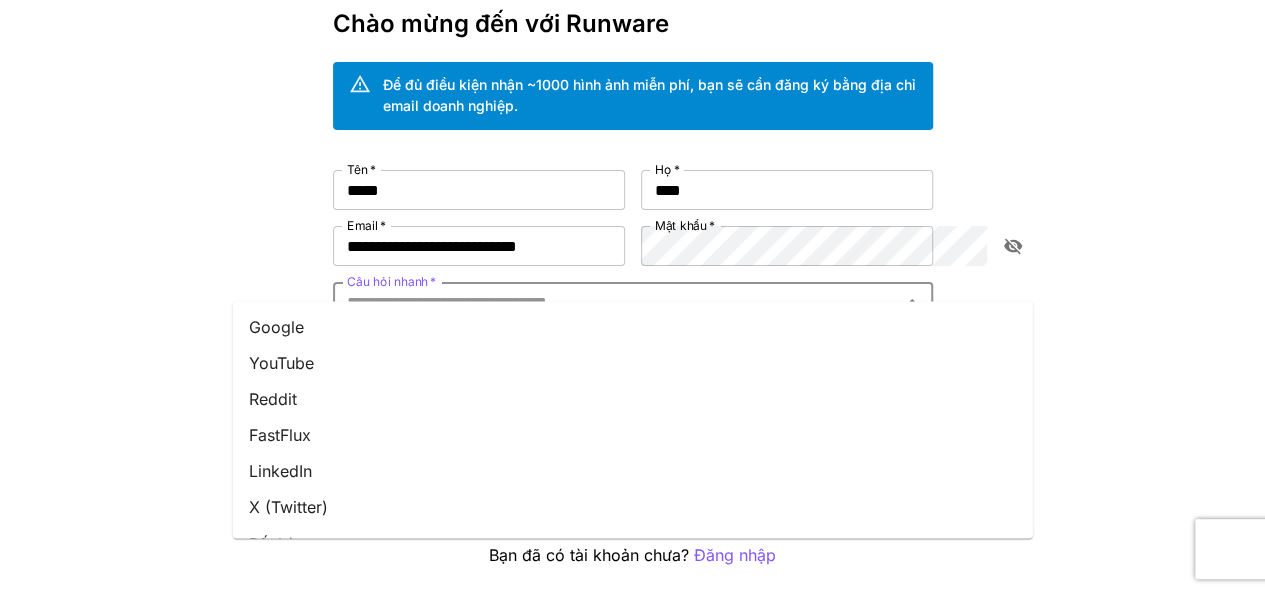 click on "Google" at bounding box center (633, 327) 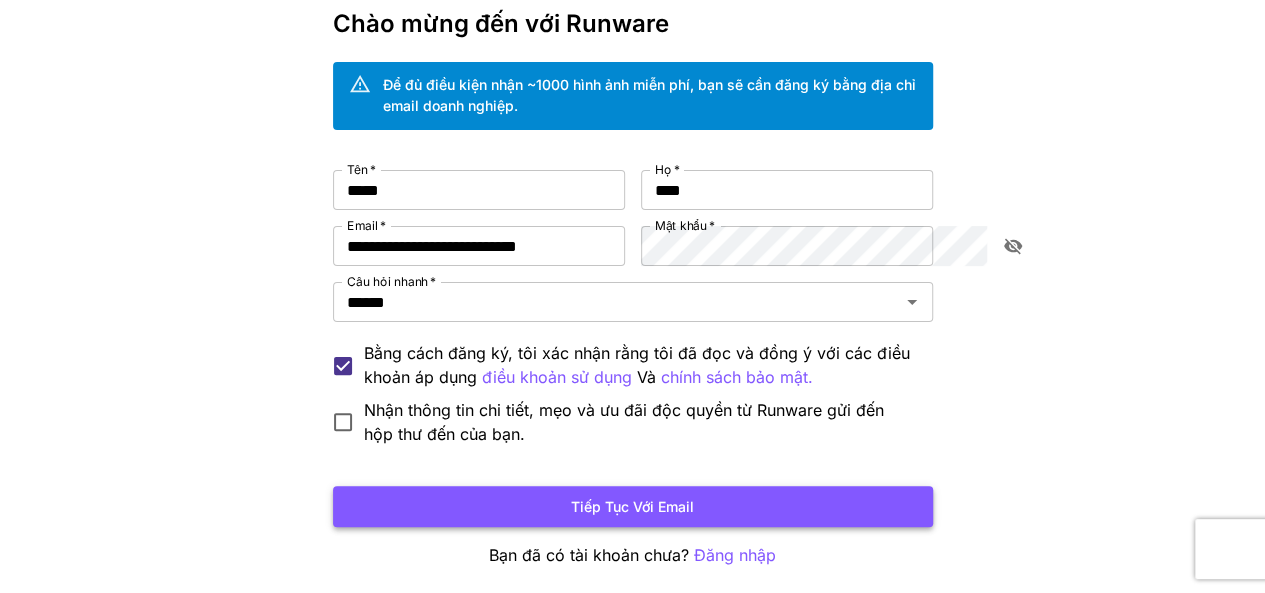 click on "Tiếp tục với email" at bounding box center [633, 506] 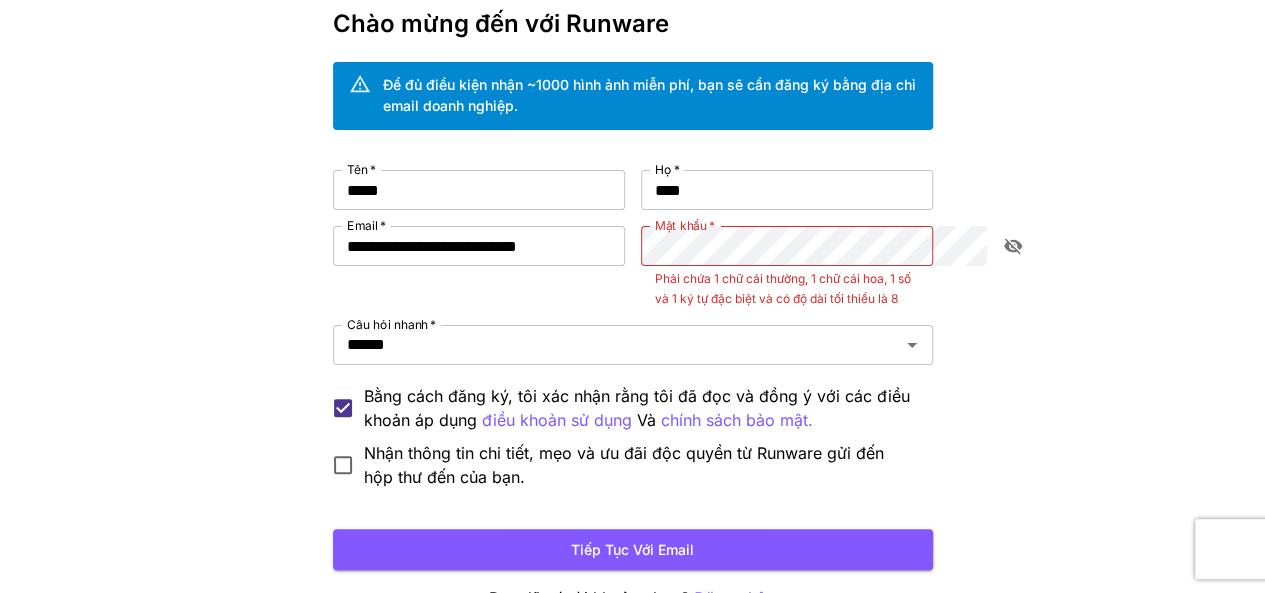 click on "Bắt đầu với  ~1000 hình ảnh miễn phí! 🎈 Chào mừng đến với Runware Để đủ điều kiện nhận ~1000 hình ảnh miễn phí, bạn sẽ cần đăng ký bằng địa chỉ email doanh nghiệp. Tên  ​ ​ * [LAST] Tên  ​ ​ * [LAST] Họ  ​ ​ * [FIRST] Họ  ​ ​ * [FIRST] Email  ​ ​ * [EMAIL] Email  ​ ​ * [EMAIL] Mật khẩu  ​ ​ * [PASSWORD] Mật khẩu  ​ ​ * [PASSWORD] Phải chứa 1 chữ cái thường, 1 chữ cái hoa, 1 số và 1 ký tự đặc biệt và có độ dài tối thiểu là 8 Câu hỏi nhanh  ​ ​ * [ANSWER] Câu hỏi nhanh  ​ ​ * [ANSWER] Bằng cách đăng ký, tôi xác nhận rằng tôi đã đọc và đồng ý với các điều khoản áp dụng   điều khoản sử dụng     Và   chính sách bảo mật.   Nhận thông tin chi tiết, mẹo và ưu đãi độc quyền từ Runware gửi đến hộp thư đến của bạn. Tiếp tục với email Bạn đã có tài khoản chưa?   Đăng nhập © 2025, Runware.ai Tất cả các hệ thống bình thường" at bounding box center (632, 307) 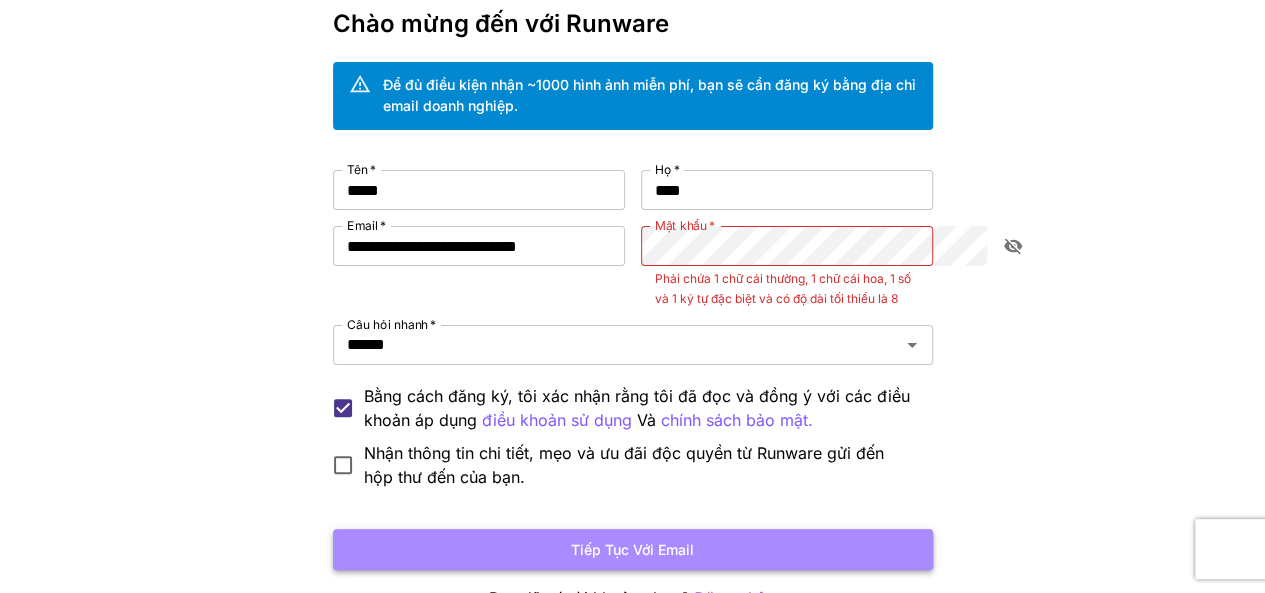click on "Tiếp tục với email" at bounding box center [633, 549] 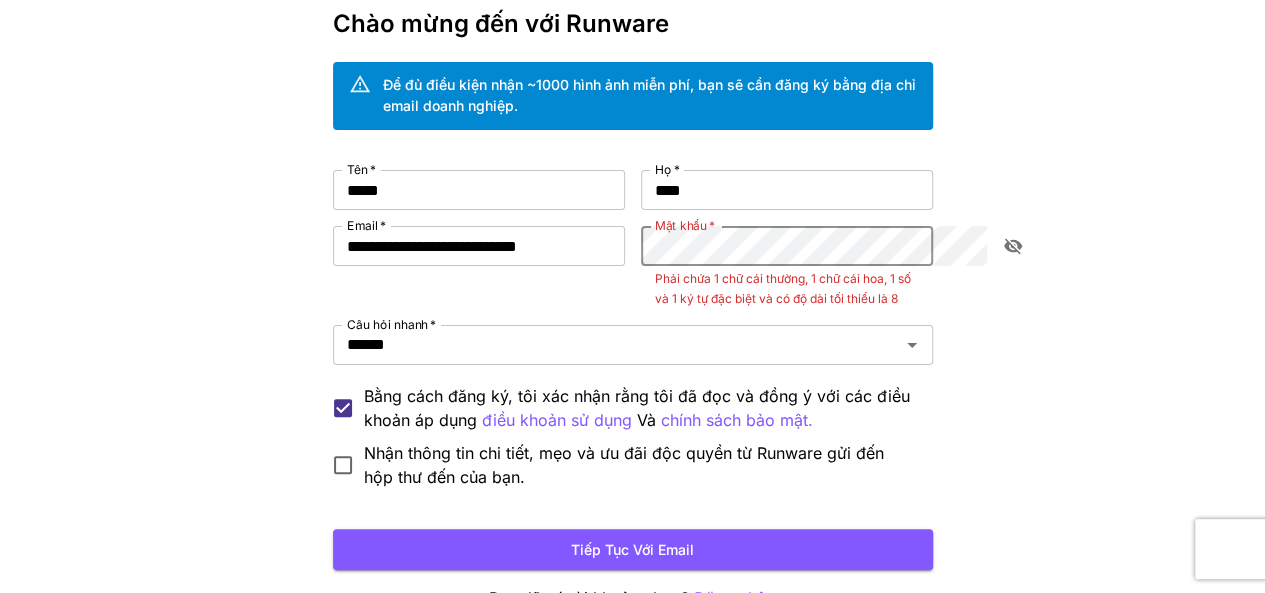 click 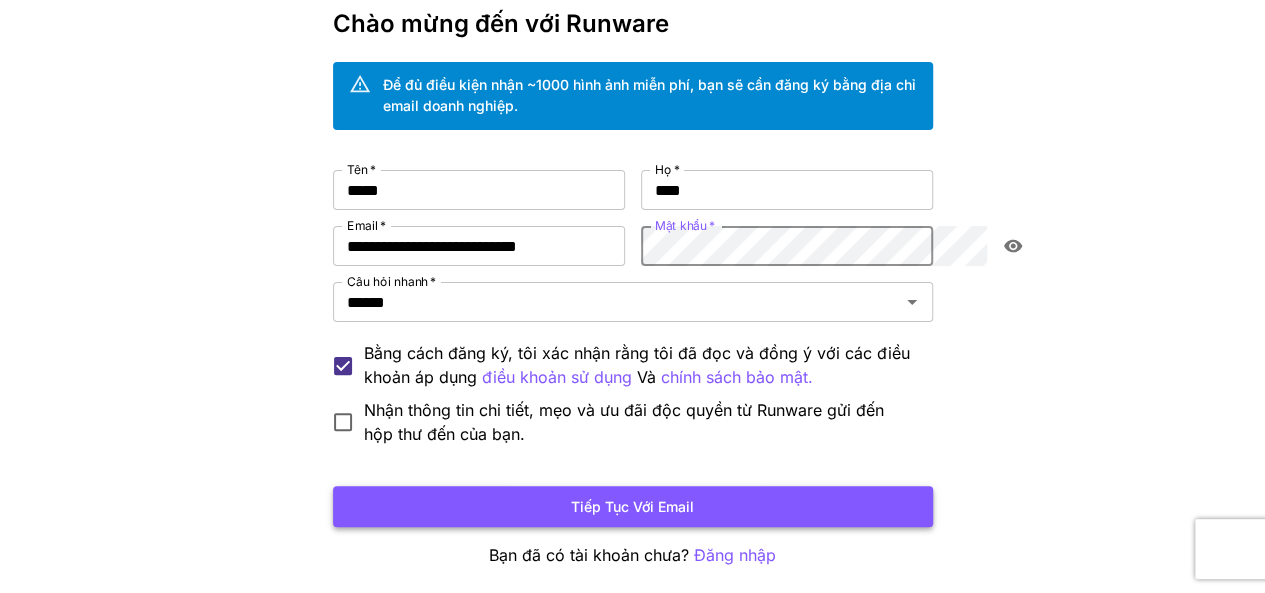 click on "Tiếp tục với email" at bounding box center [633, 506] 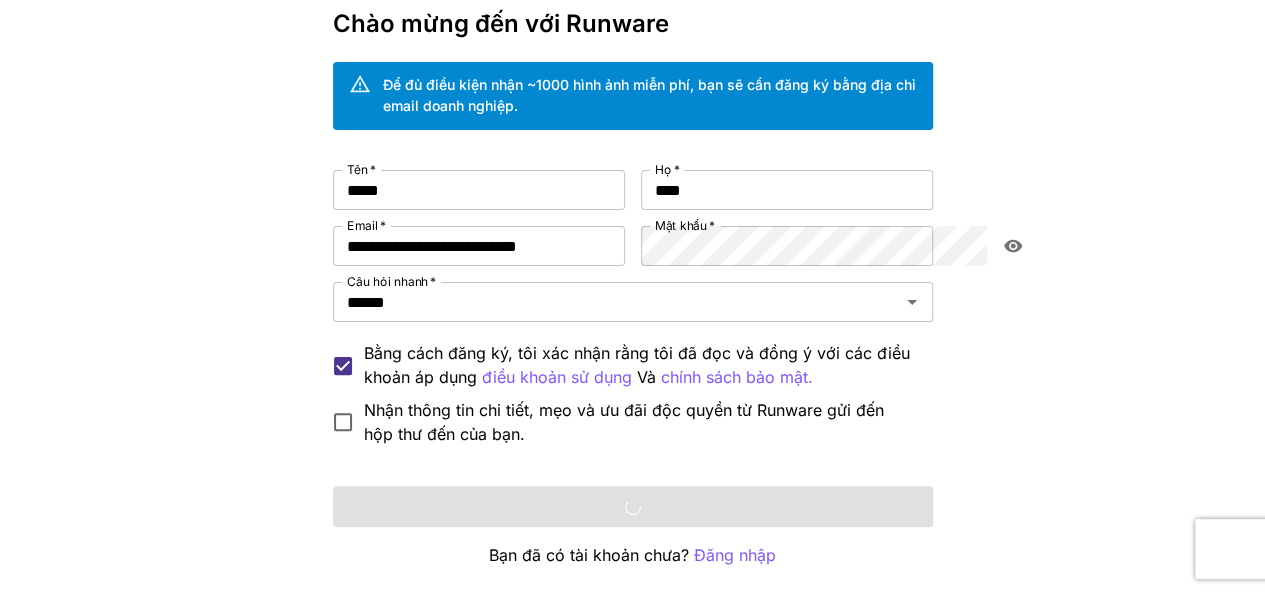scroll, scrollTop: 0, scrollLeft: 0, axis: both 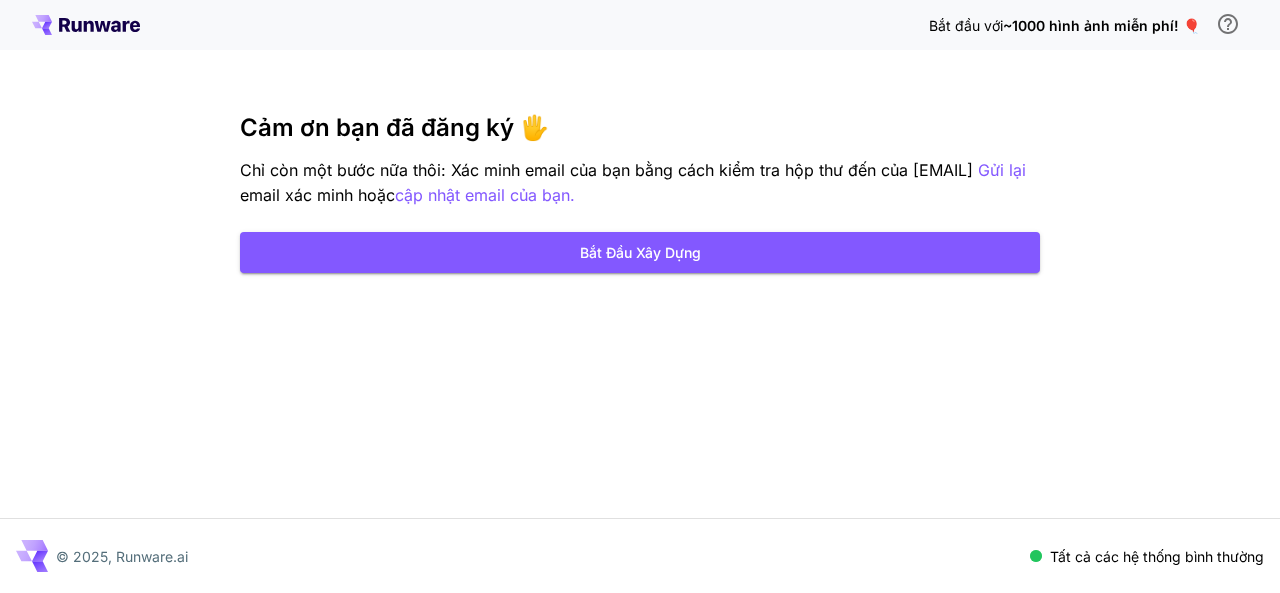 drag, startPoint x: 1279, startPoint y: 217, endPoint x: 1279, endPoint y: 144, distance: 73 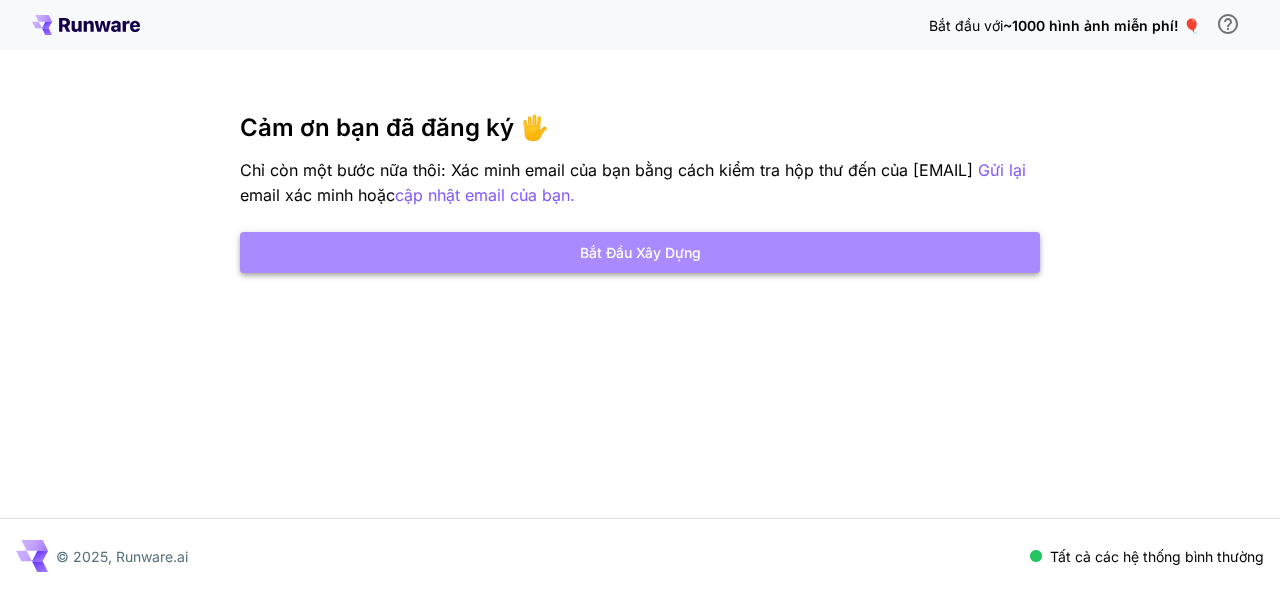 click on "Bắt đầu xây dựng" at bounding box center (640, 252) 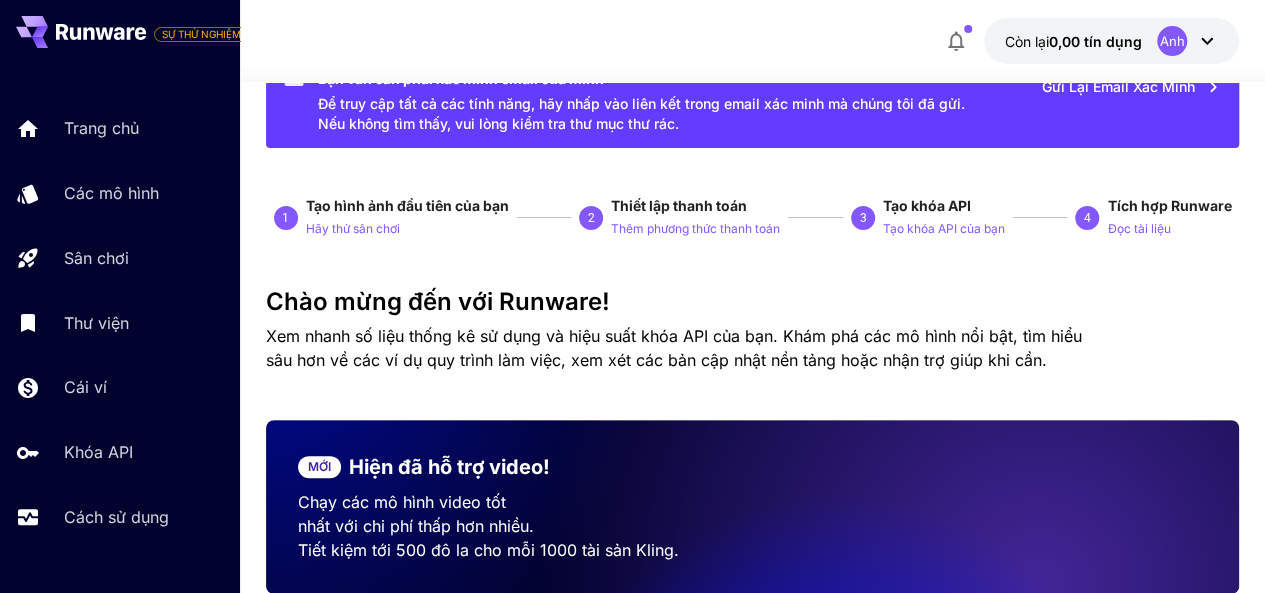 scroll, scrollTop: 0, scrollLeft: 0, axis: both 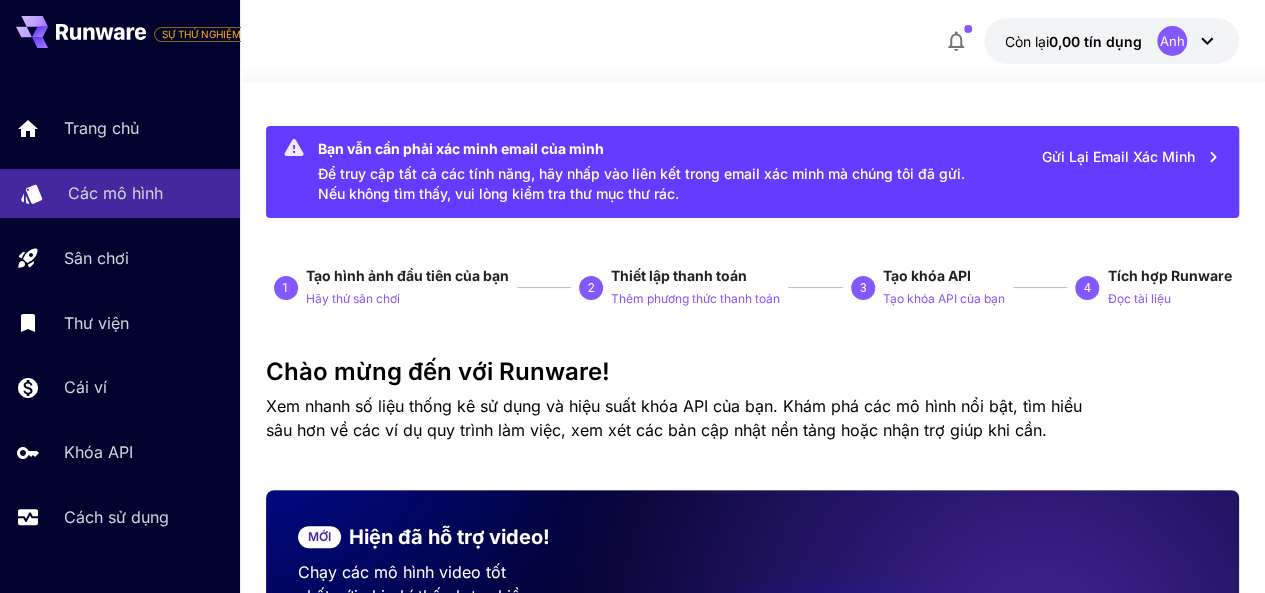 click on "Các mô hình" at bounding box center (115, 193) 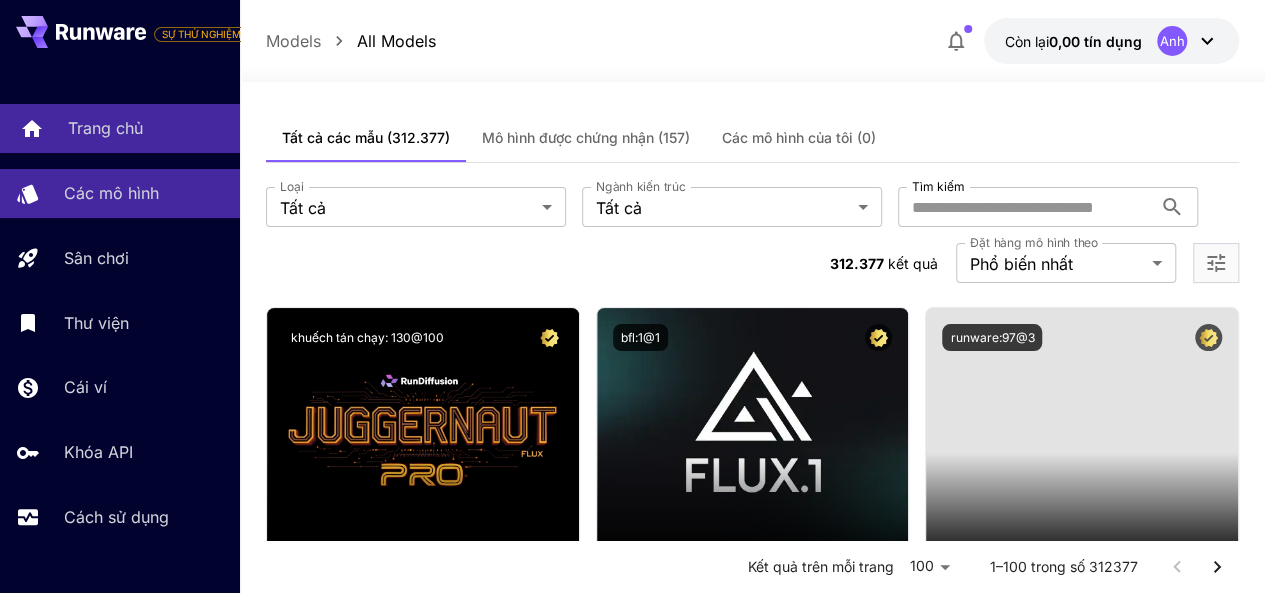 click on "Trang chủ" at bounding box center (146, 128) 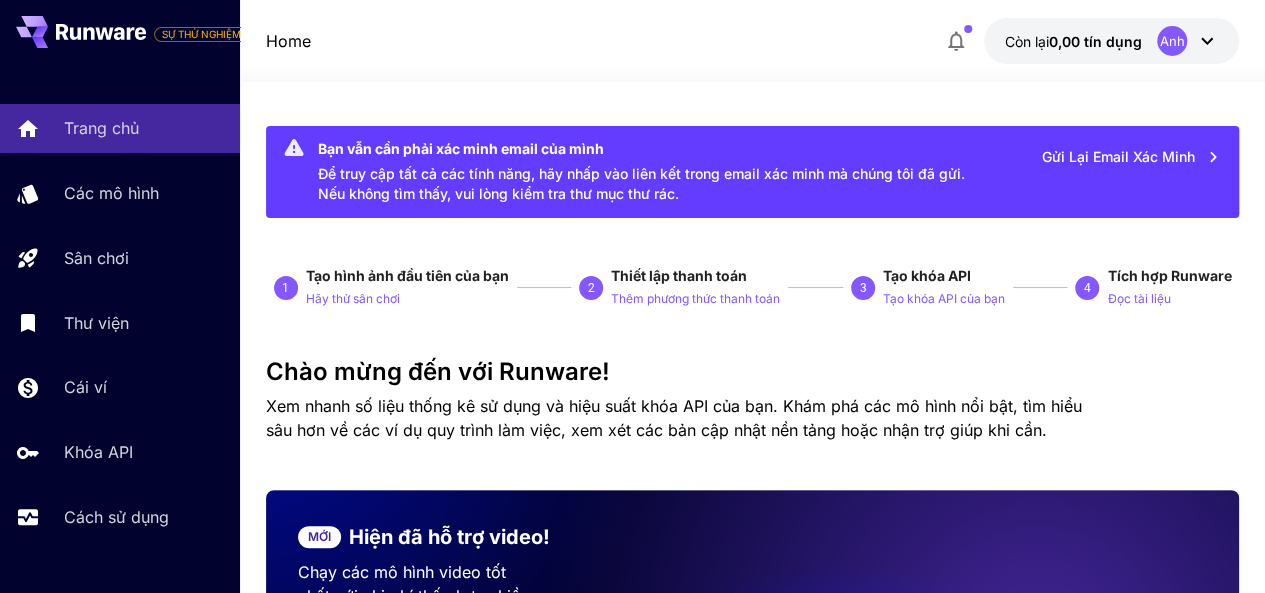 click on "Anh" at bounding box center (1172, 41) 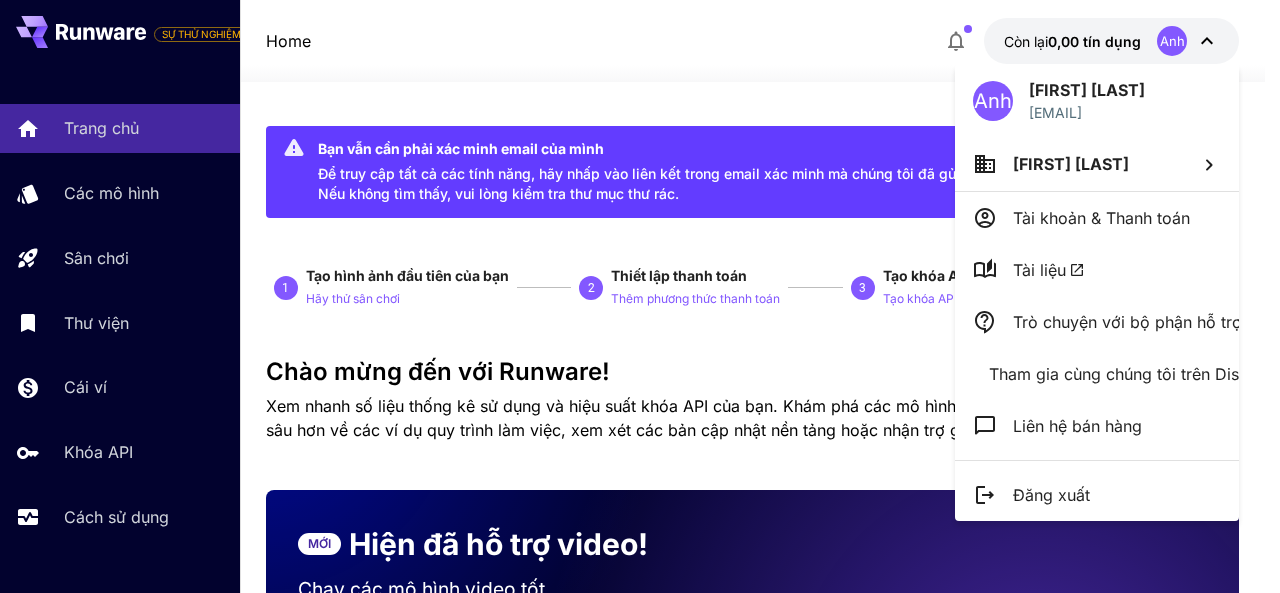 click at bounding box center (640, 296) 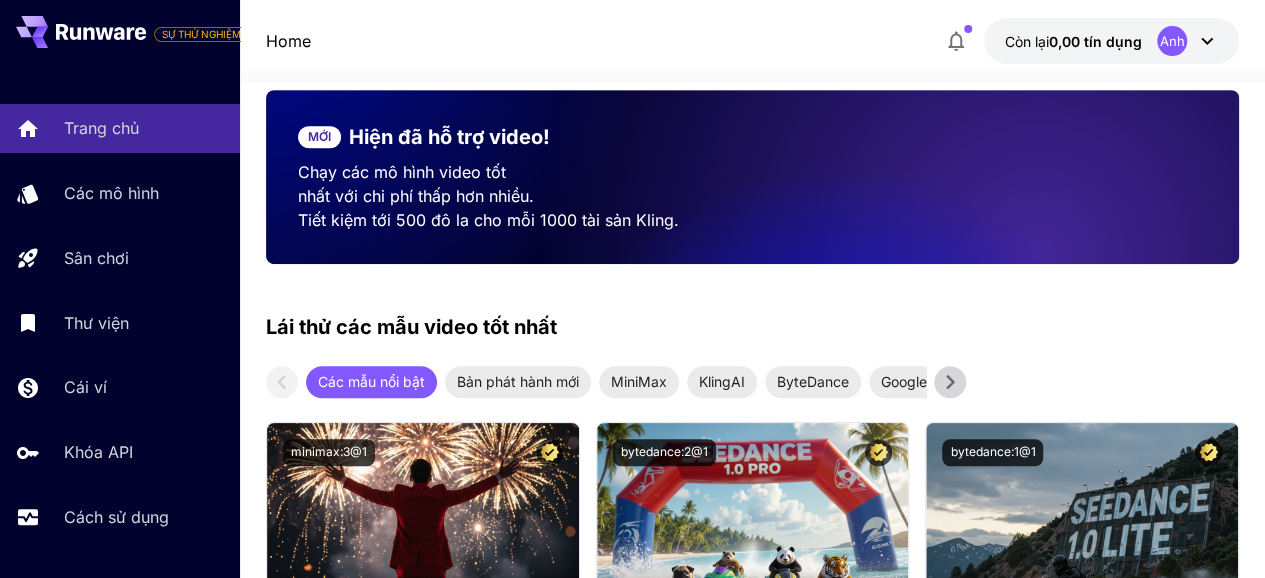 scroll, scrollTop: 300, scrollLeft: 0, axis: vertical 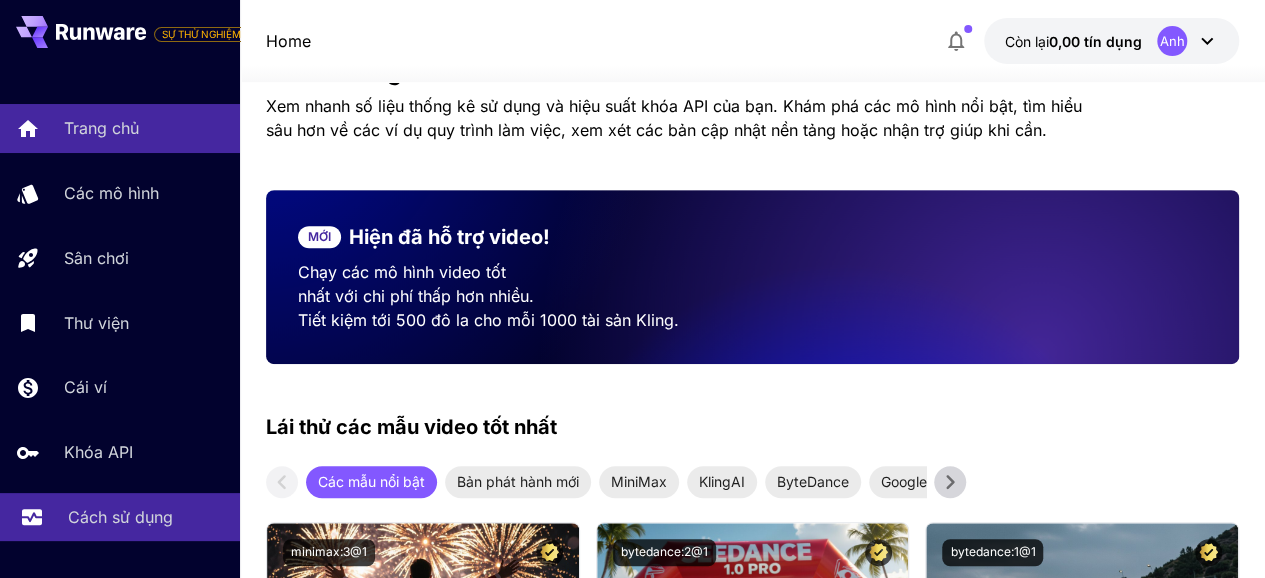 click on "Cách sử dụng" at bounding box center (120, 517) 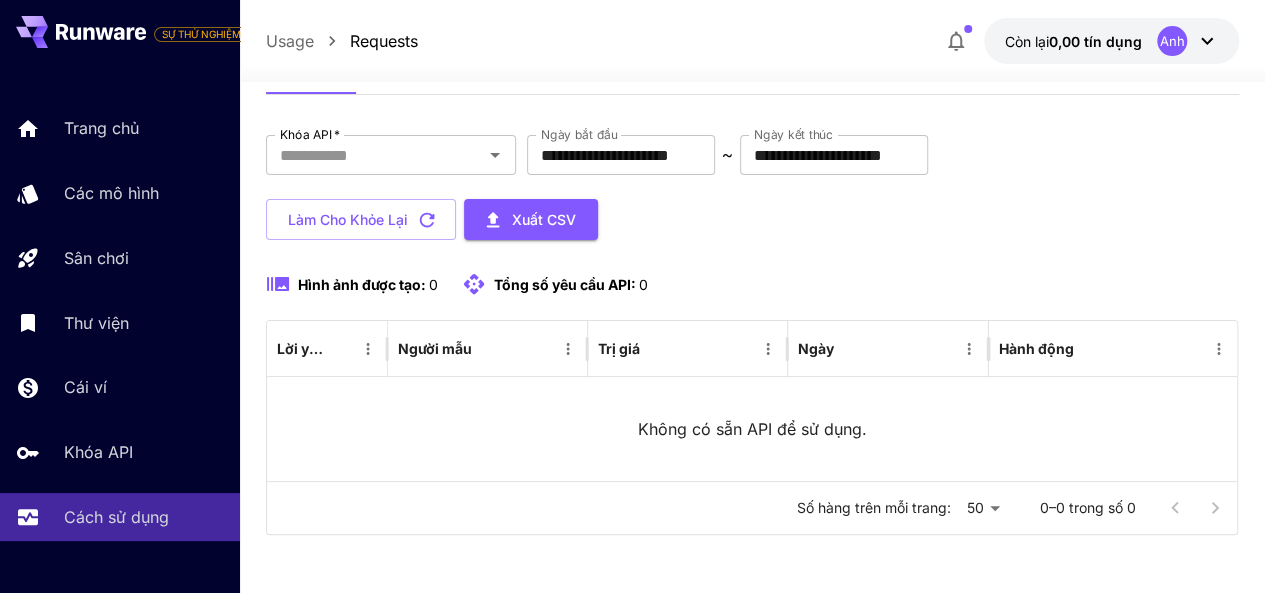 scroll, scrollTop: 0, scrollLeft: 0, axis: both 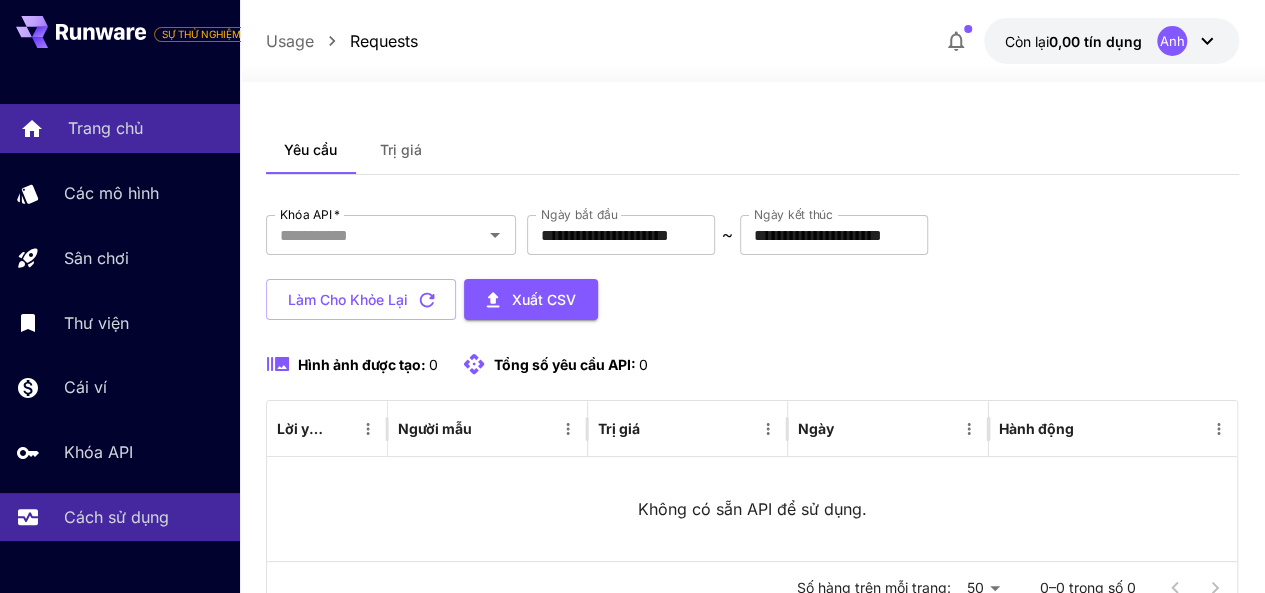 click on "Trang chủ" at bounding box center (120, 128) 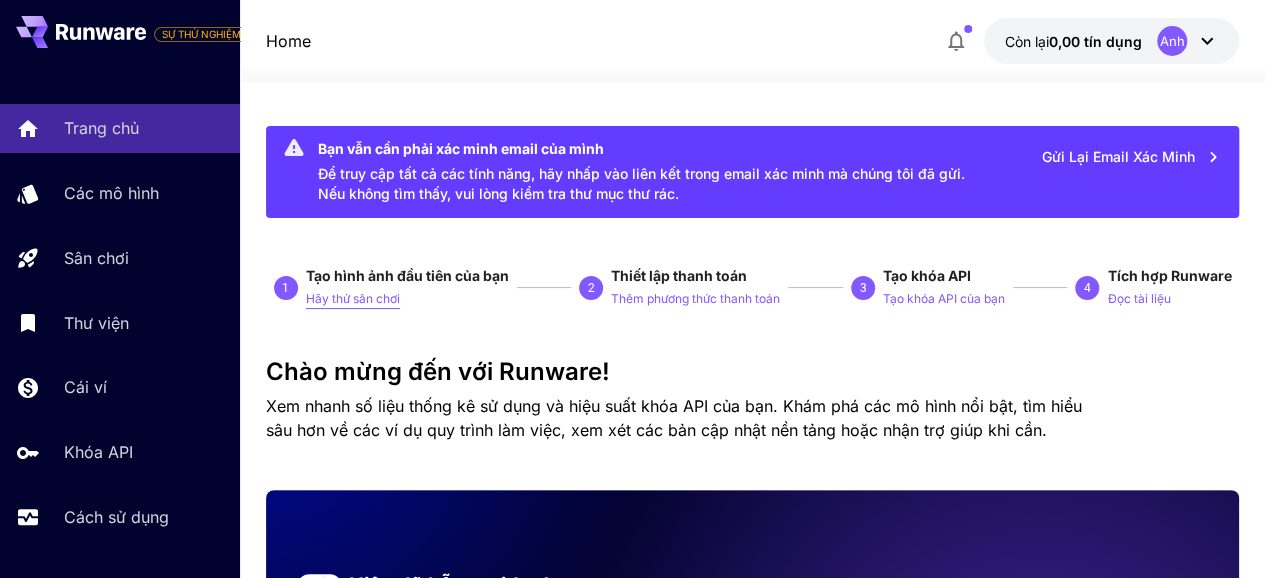 click on "Hãy thử sân chơi" at bounding box center (353, 298) 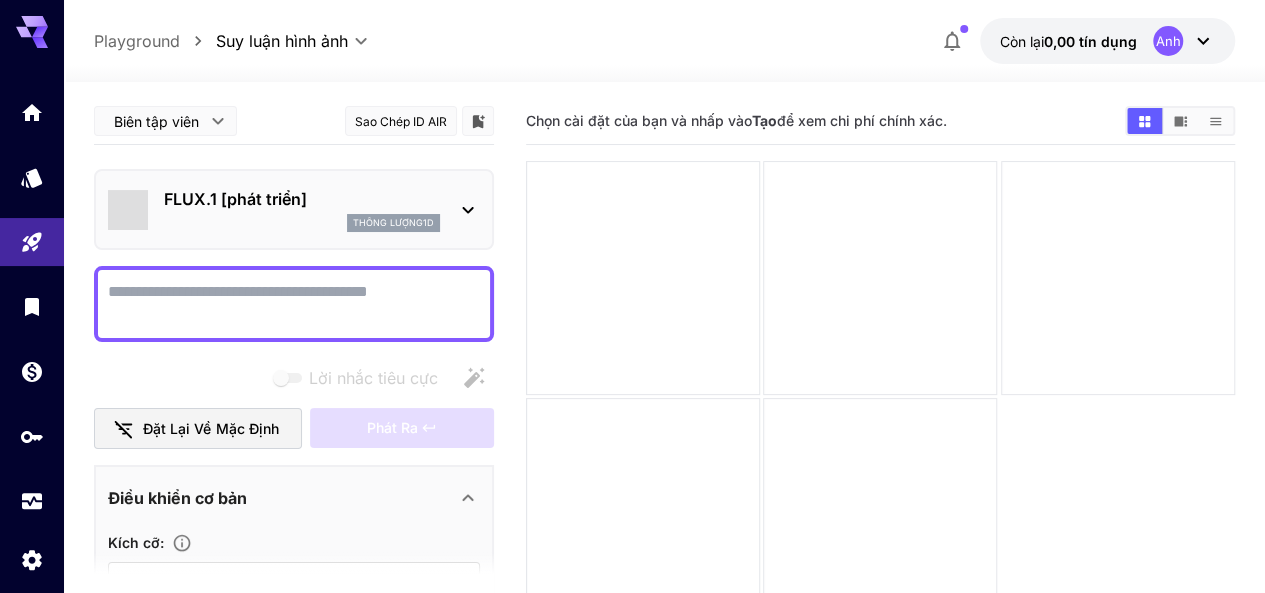 click on "Lời nhắc tiêu cực" at bounding box center (294, 304) 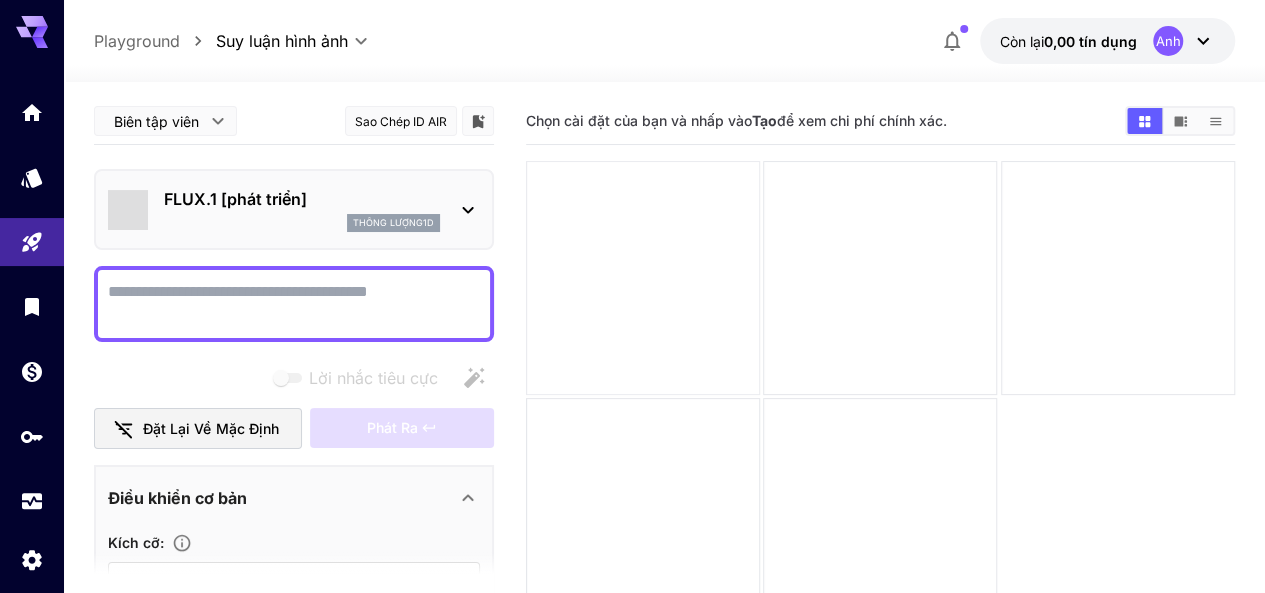 click at bounding box center (643, 278) 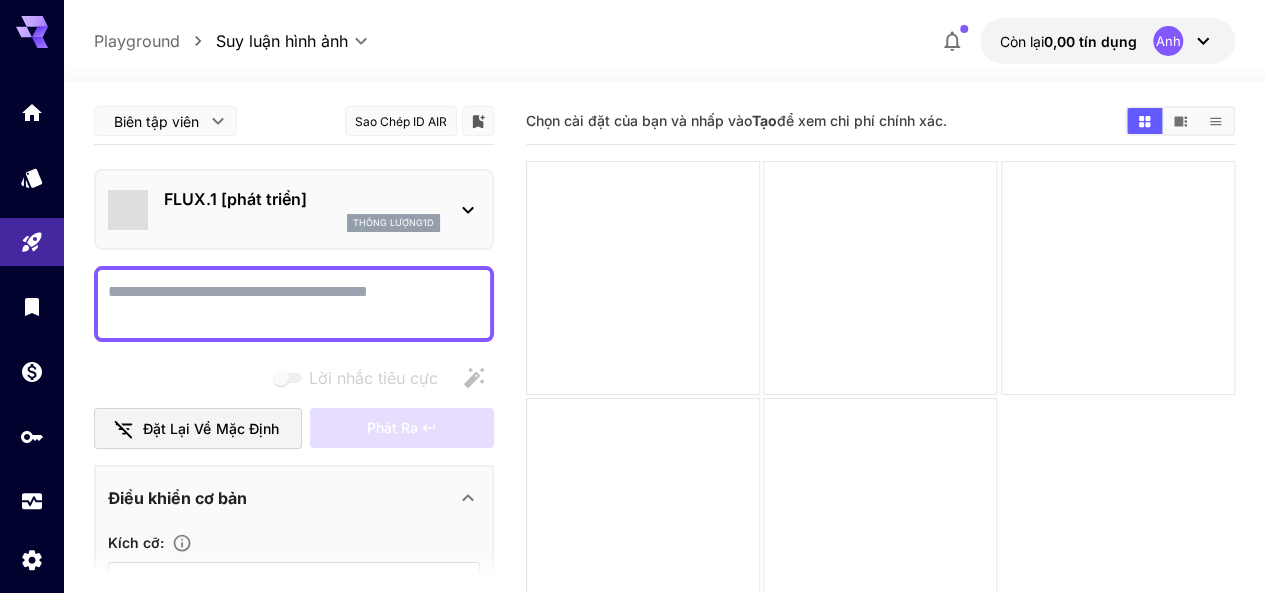 click on "Lời nhắc tiêu cực" at bounding box center (294, 304) 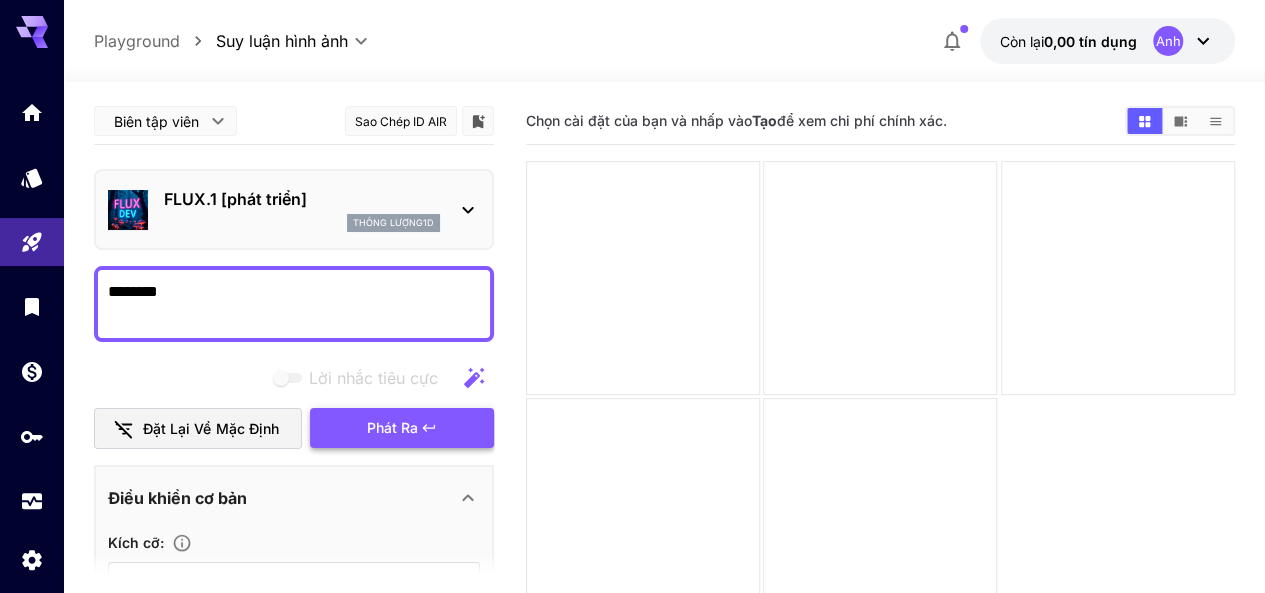 type on "********" 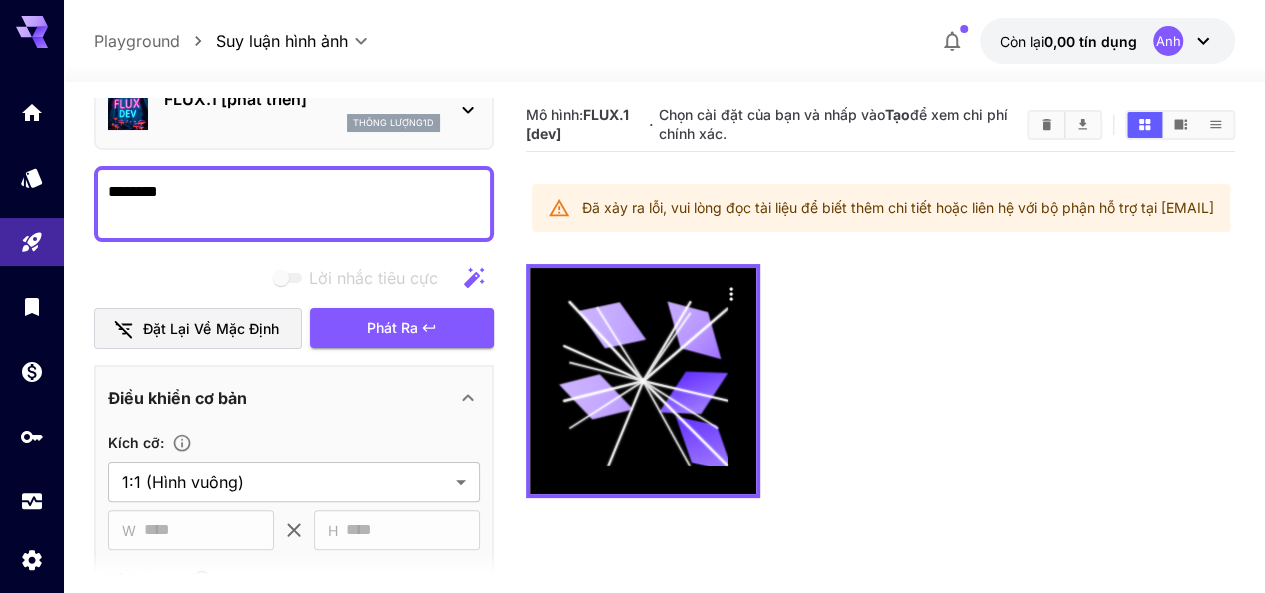 scroll, scrollTop: 0, scrollLeft: 0, axis: both 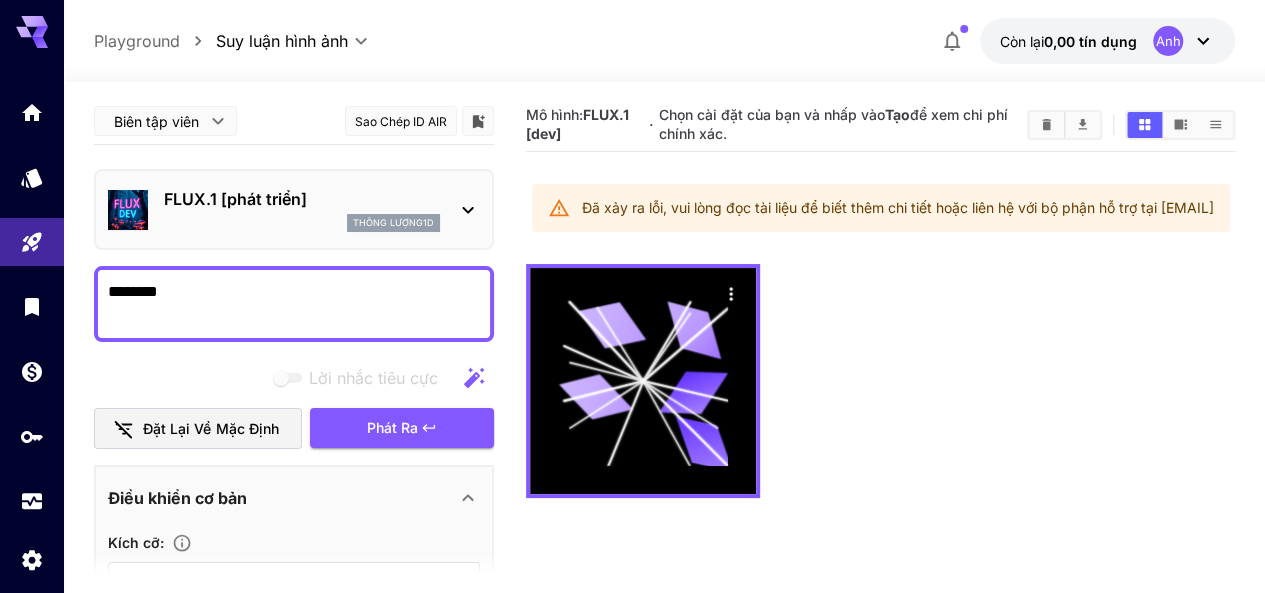 click on "FLUX.1 [phát triển]" at bounding box center [302, 199] 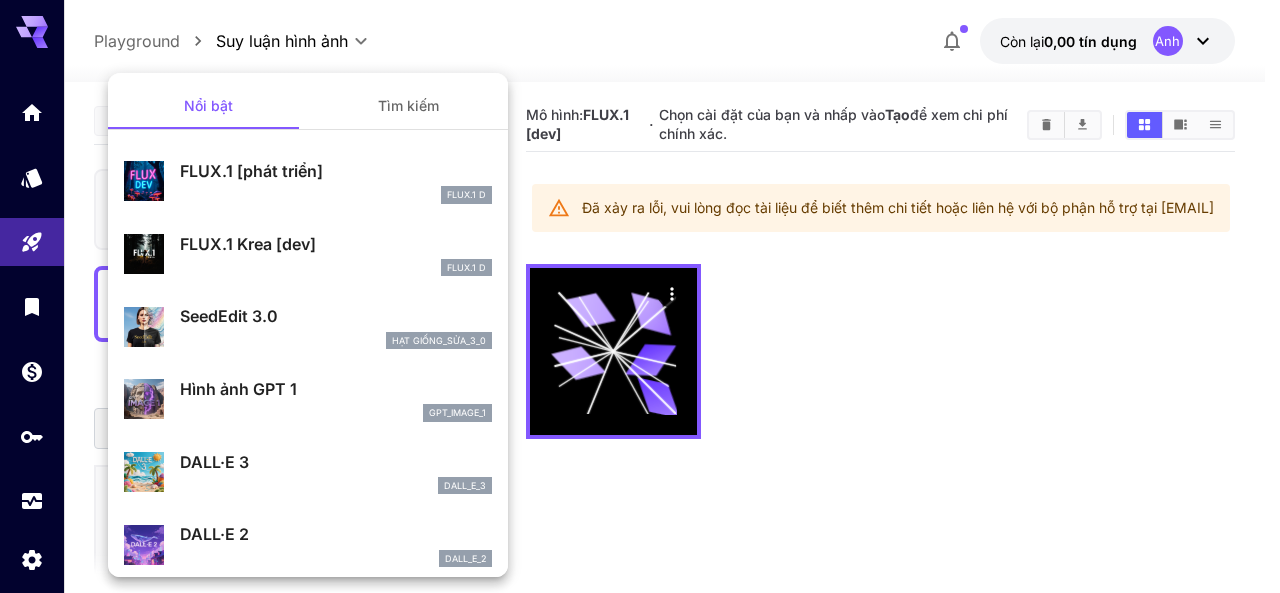 click on "gpt_image_1" at bounding box center [336, 413] 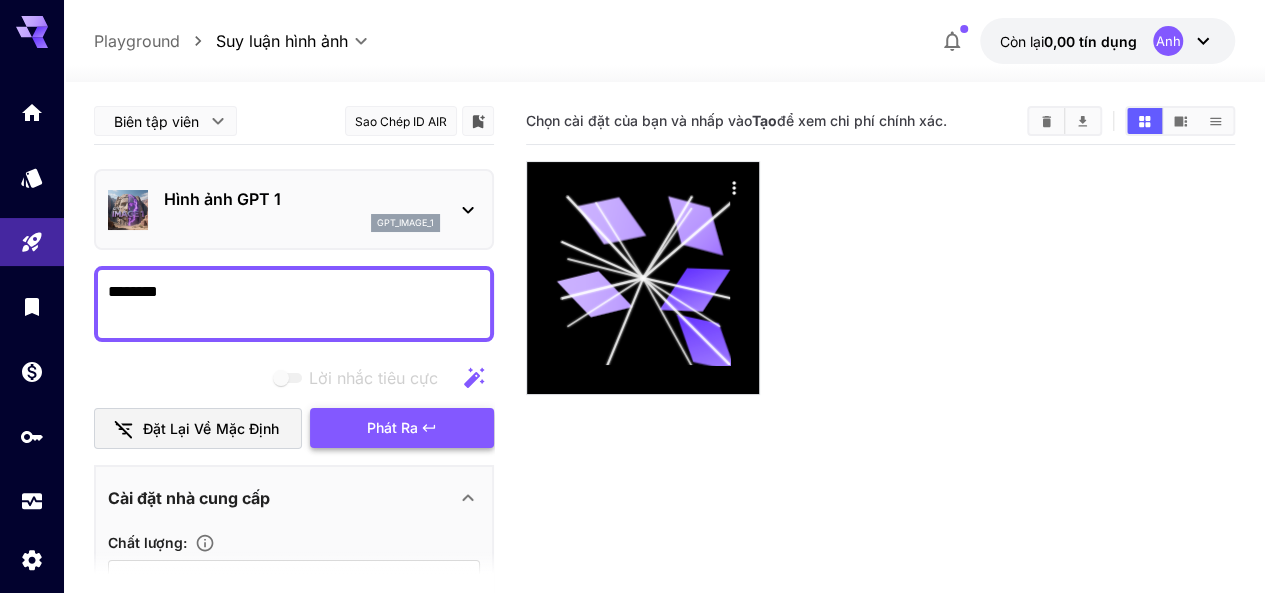 click on "Phát ra" at bounding box center [391, 427] 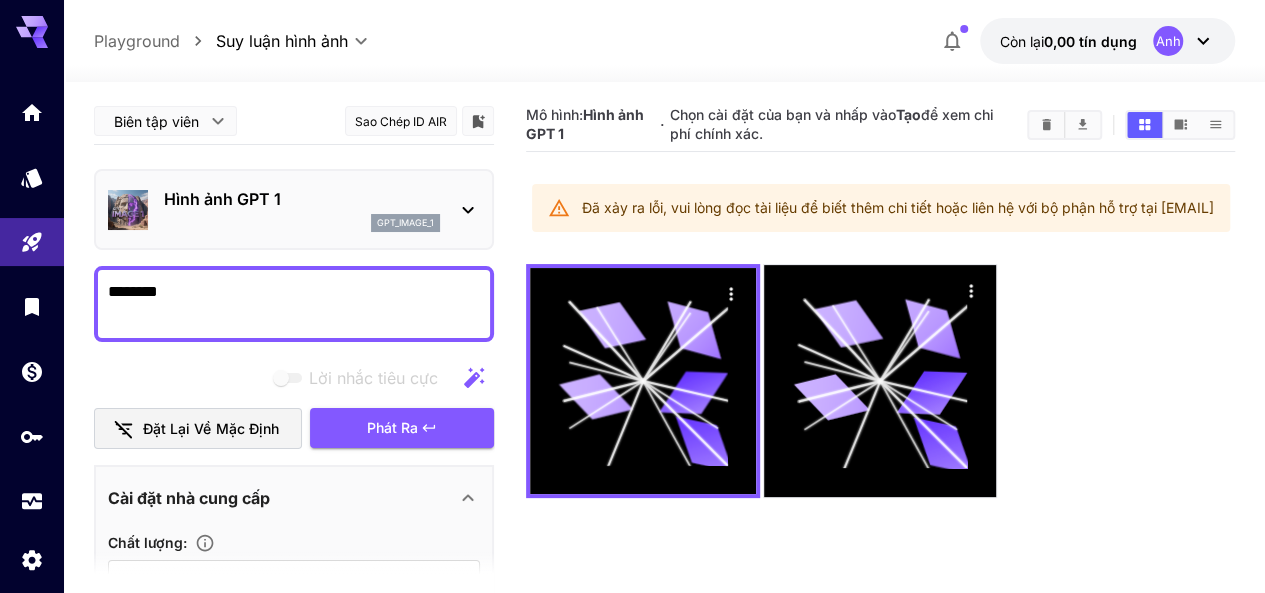 drag, startPoint x: 937, startPoint y: 210, endPoint x: 842, endPoint y: 228, distance: 96.69022 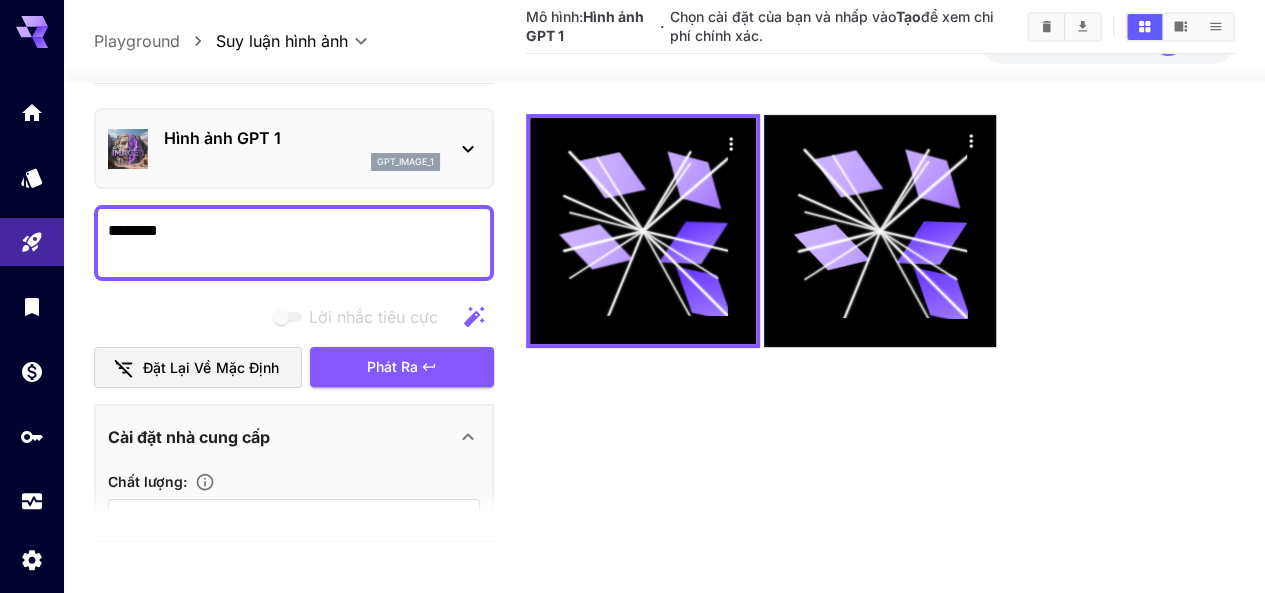 scroll, scrollTop: 158, scrollLeft: 0, axis: vertical 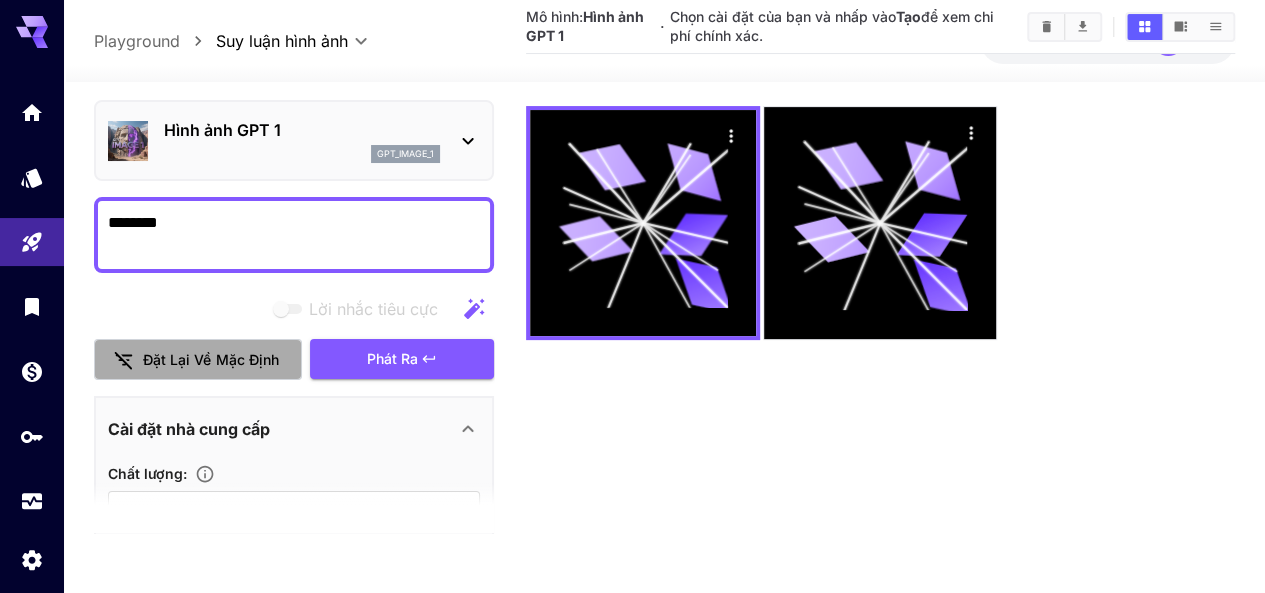 click on "Đặt lại về mặc định" at bounding box center [210, 359] 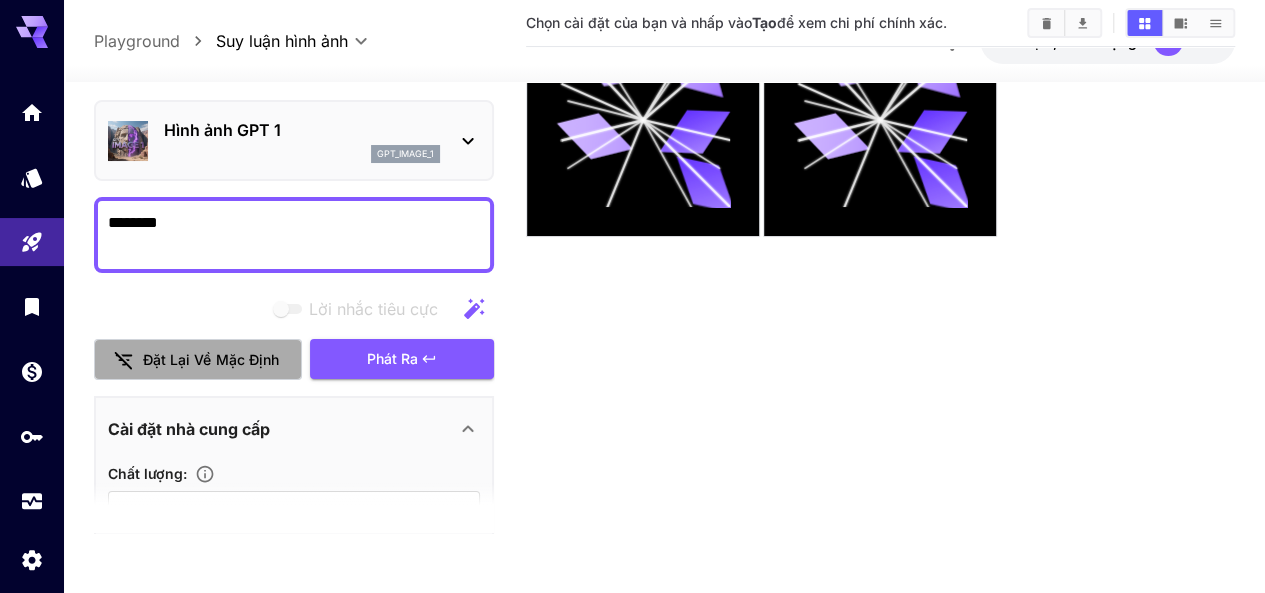 click on "Đặt lại về mặc định" at bounding box center [210, 359] 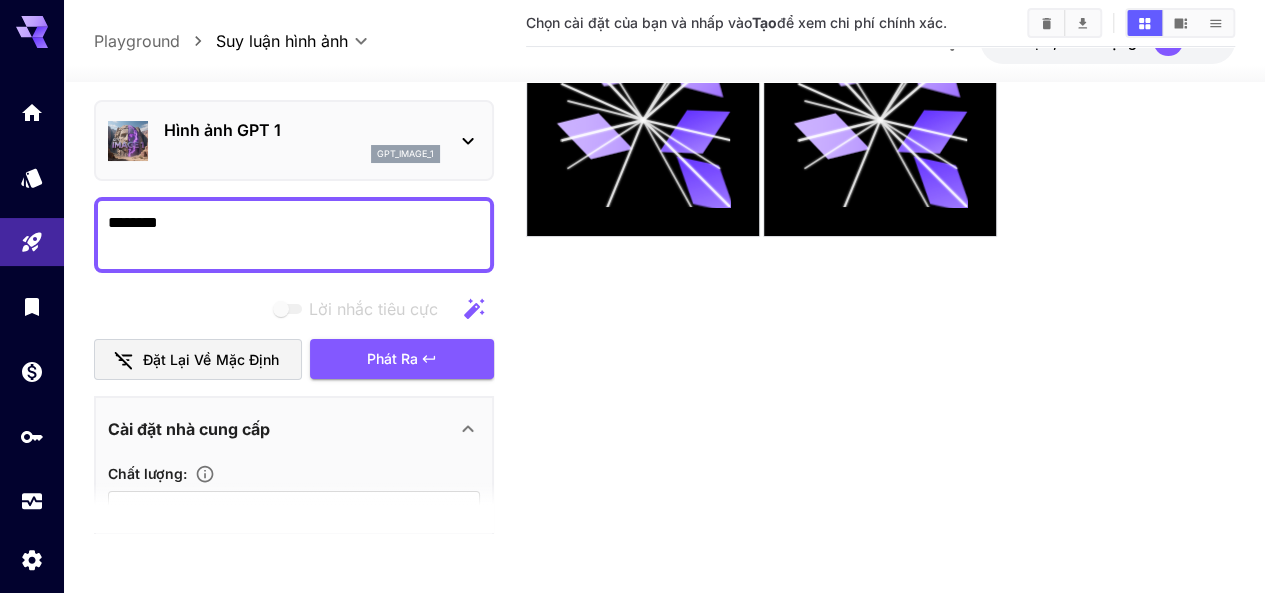 click 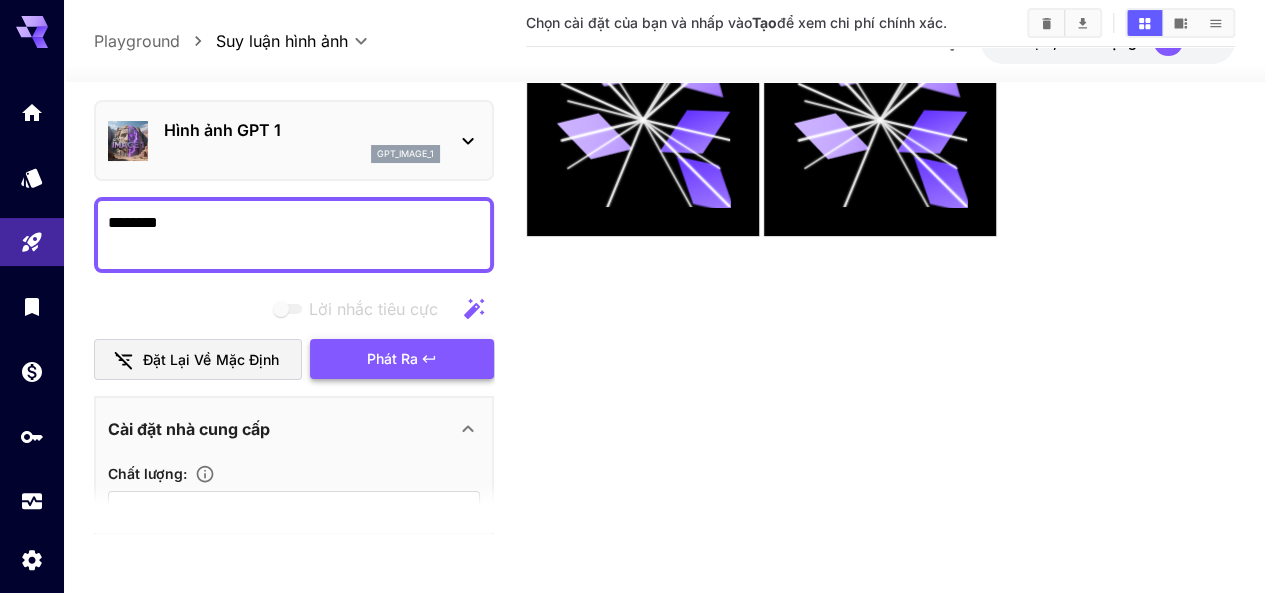 click on "Phát ra" at bounding box center (402, 359) 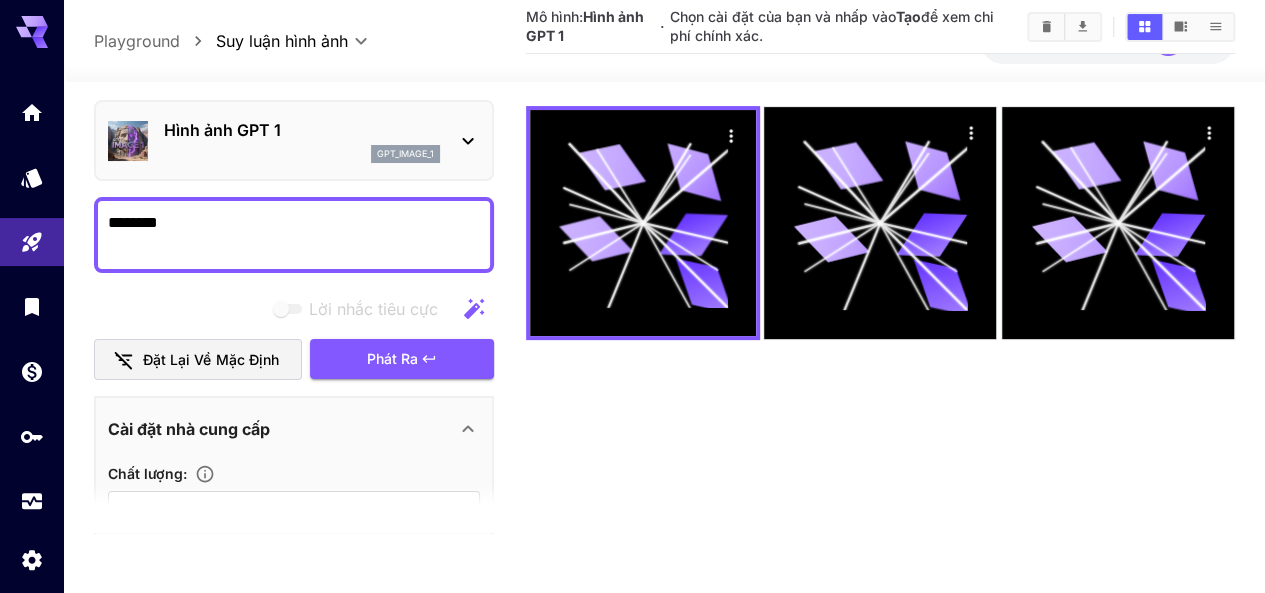 click on "Cài đặt nhà cung cấp" at bounding box center (282, 429) 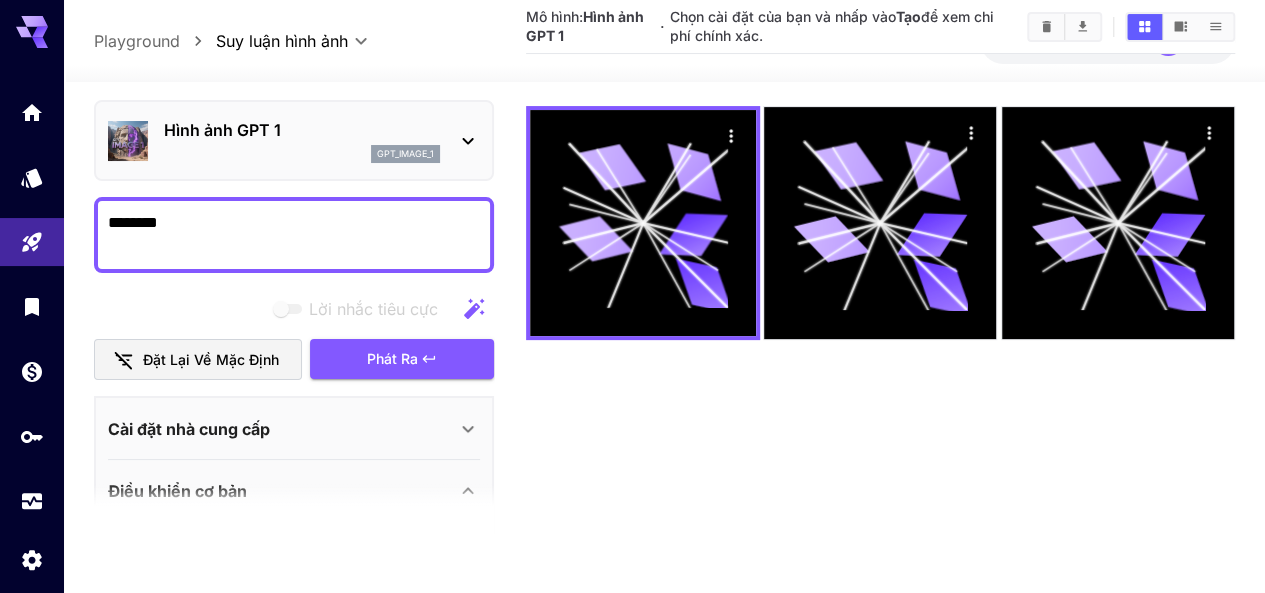 click on "Điều khiển cơ bản" at bounding box center [294, 490] 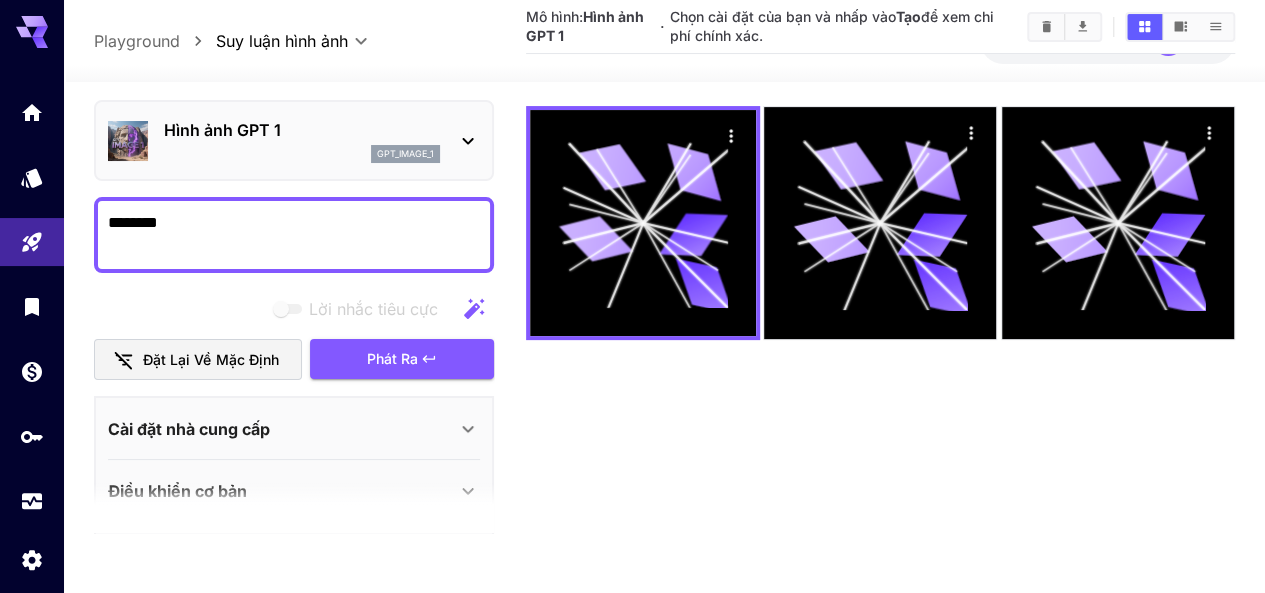 click on "Điều khiển cơ bản" at bounding box center (282, 490) 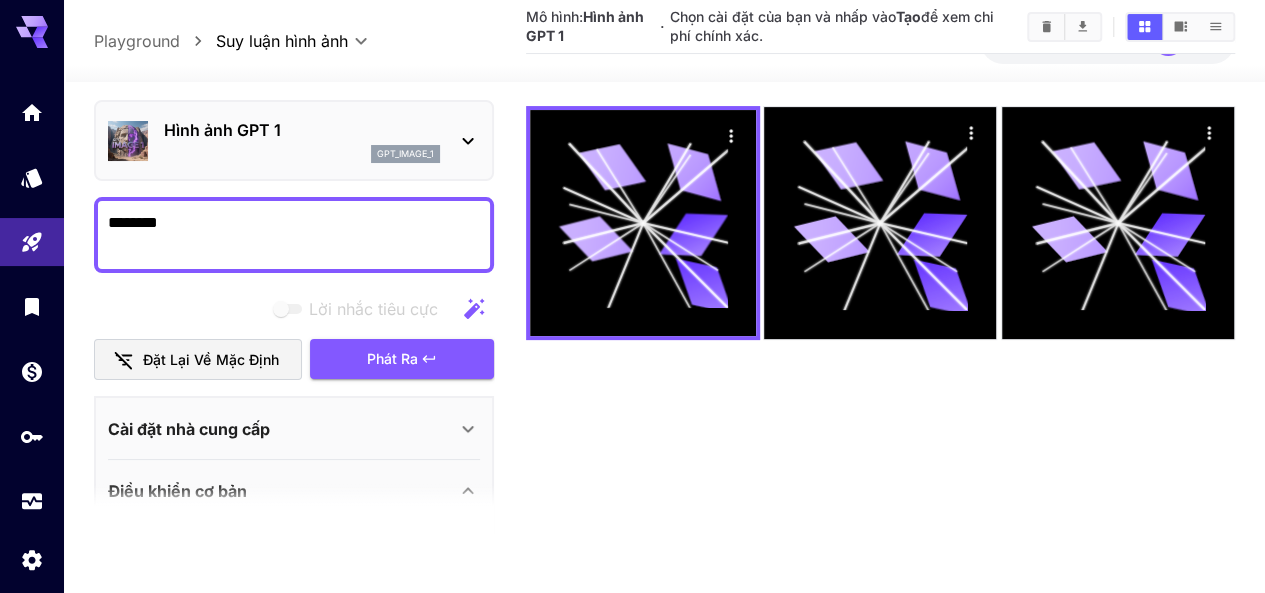 click at bounding box center (294, 508) 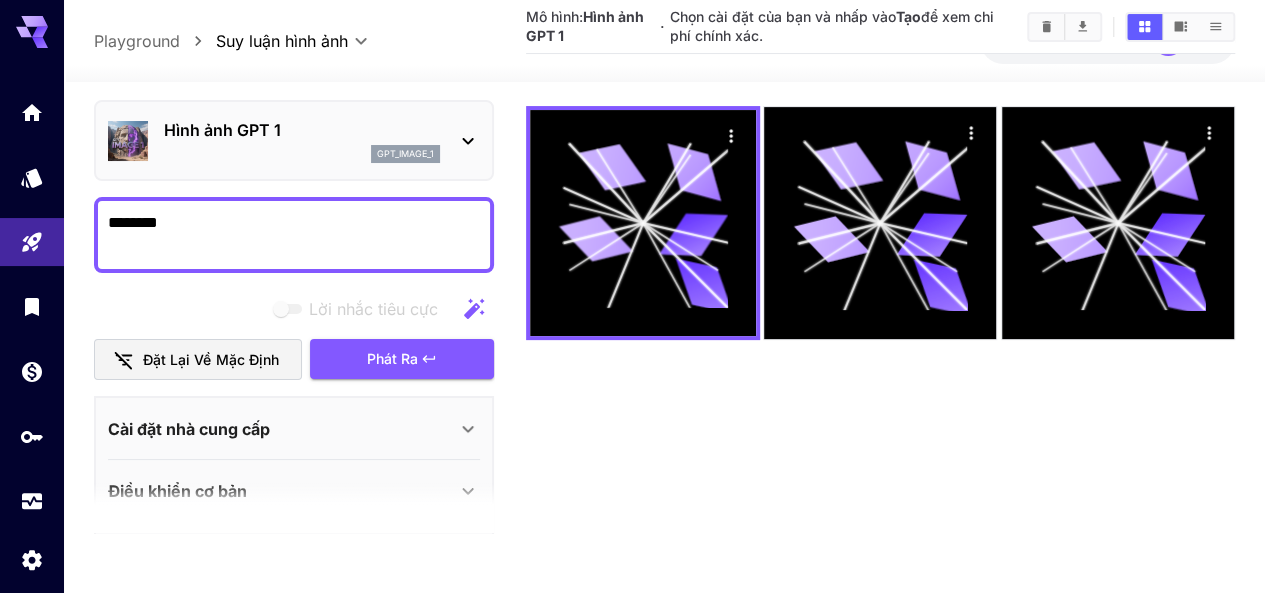 scroll, scrollTop: 92, scrollLeft: 0, axis: vertical 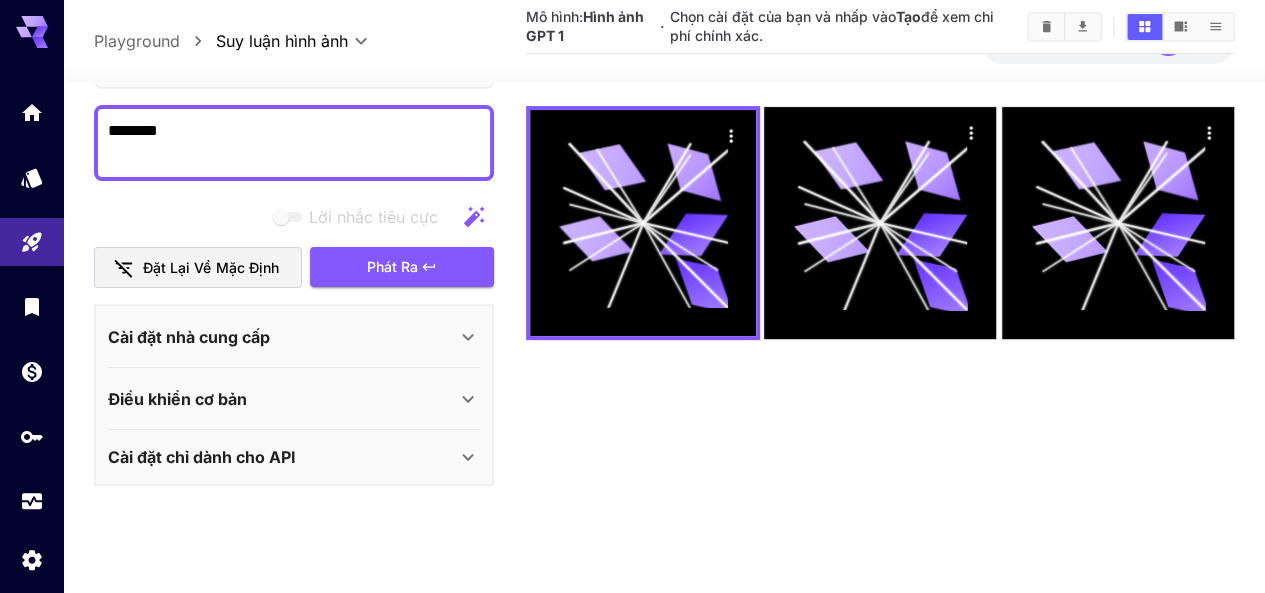click 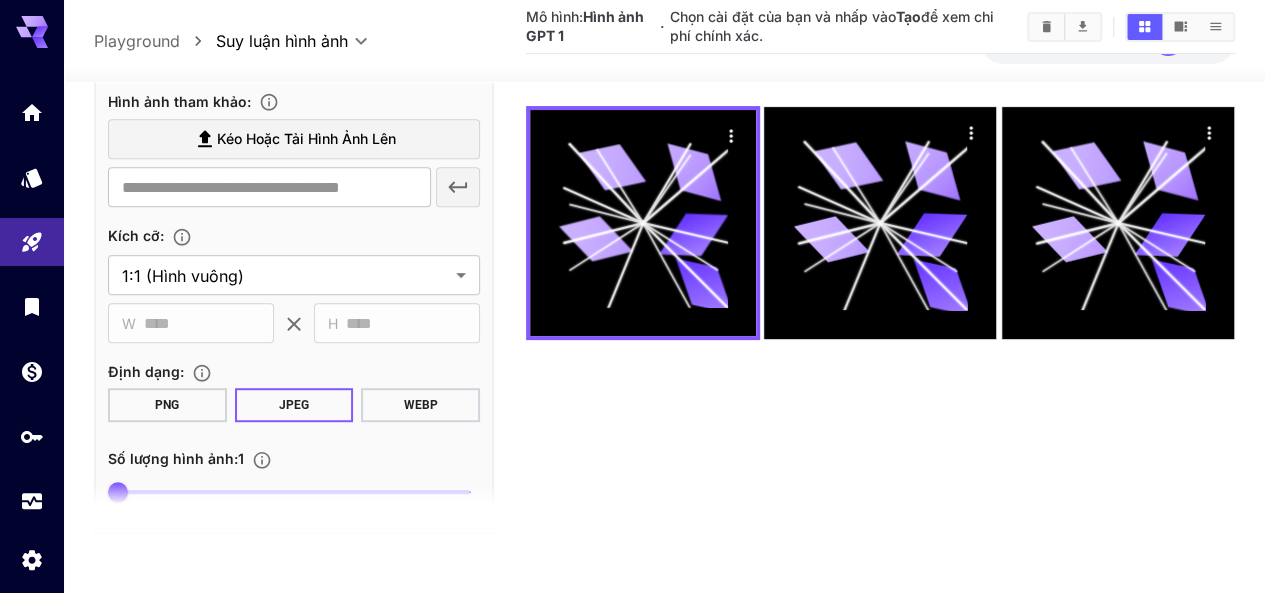 scroll, scrollTop: 0, scrollLeft: 0, axis: both 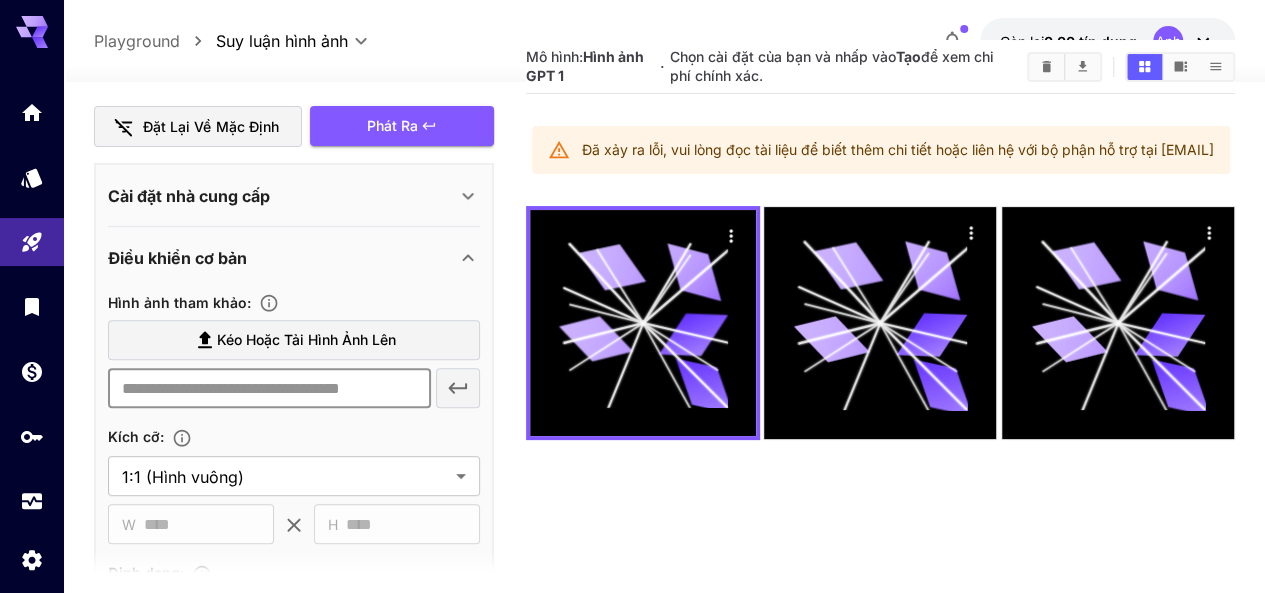 click at bounding box center [269, 388] 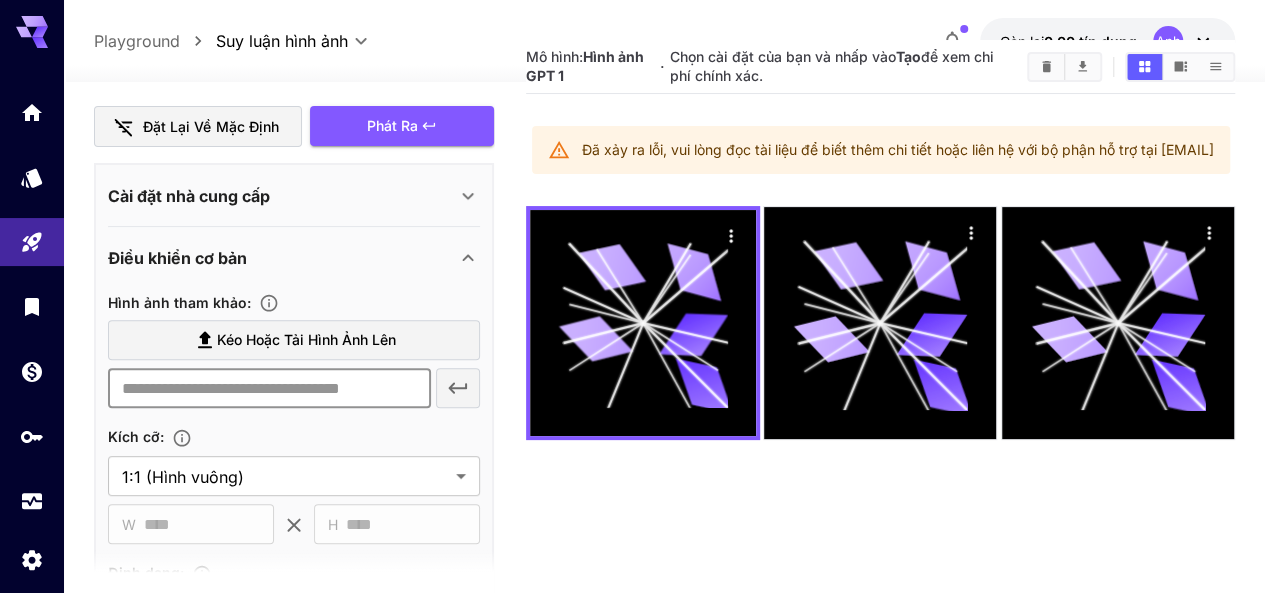 click on "​" at bounding box center [294, 388] 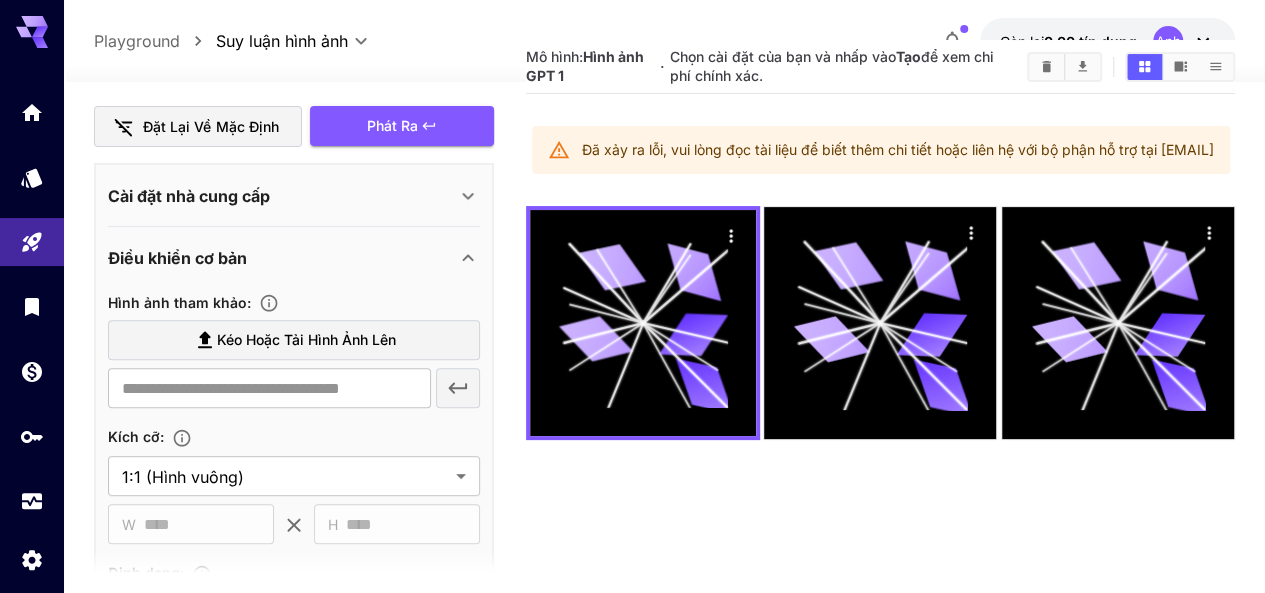 click on "​" at bounding box center (294, 388) 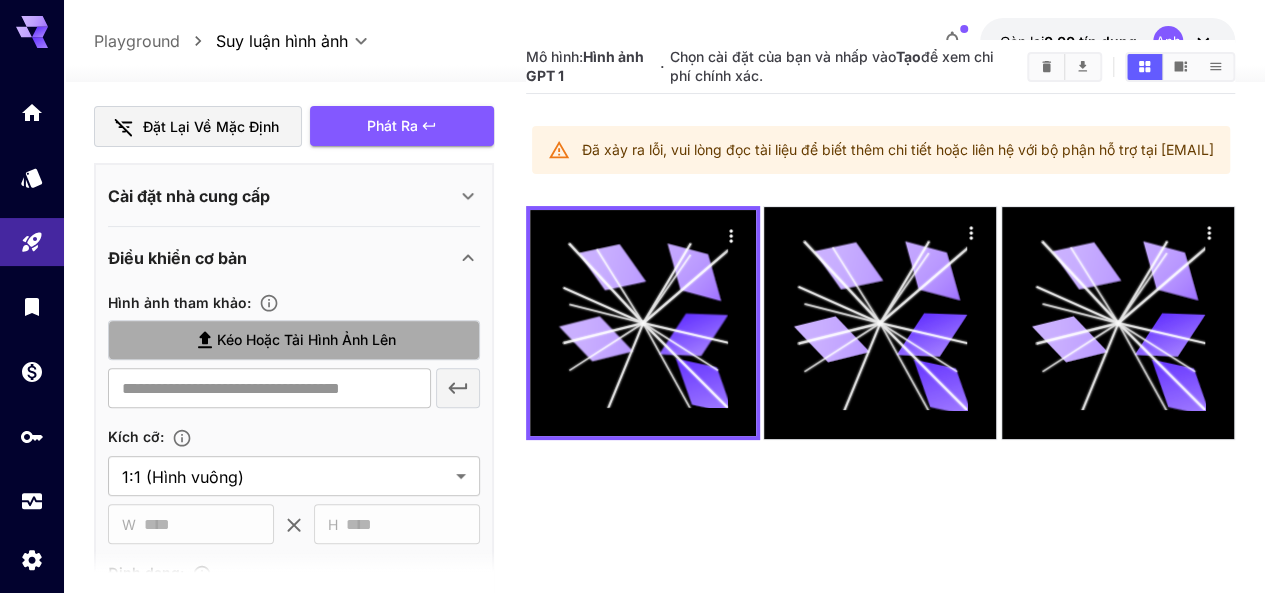 click on "Kéo hoặc tải hình ảnh lên" at bounding box center [306, 339] 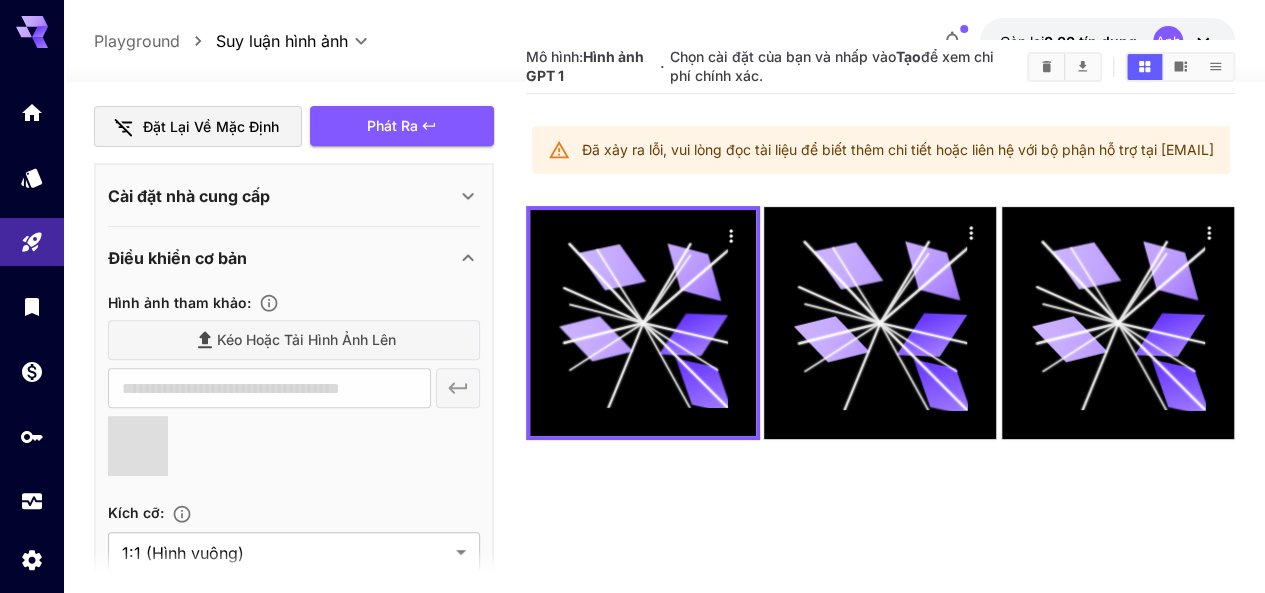 type on "**********" 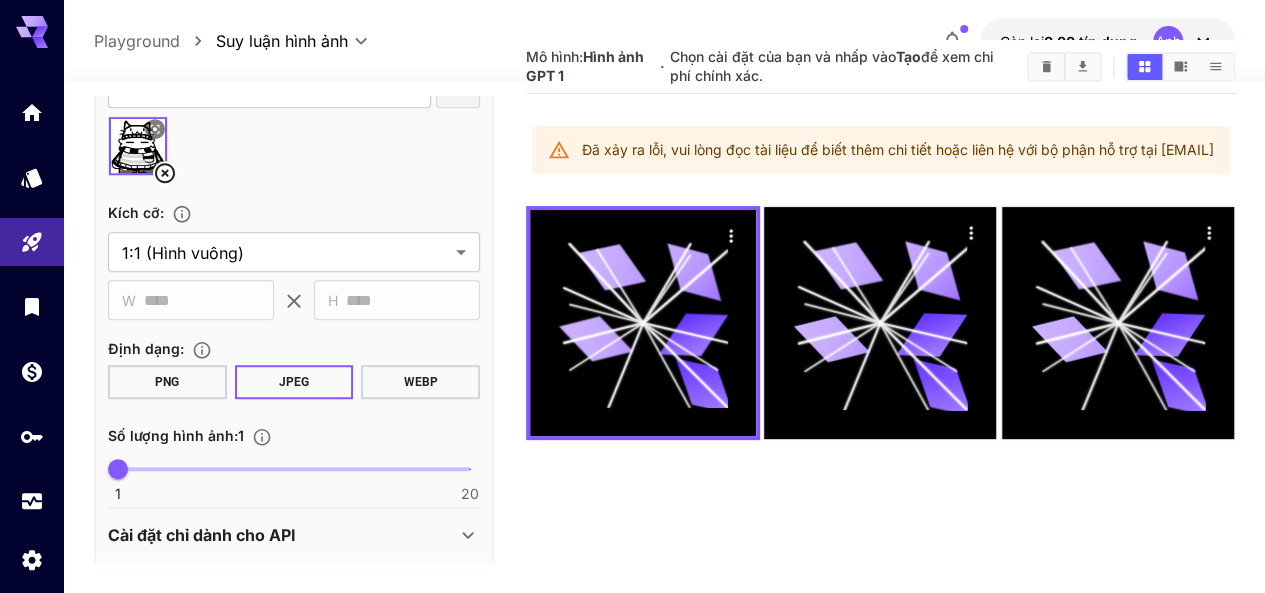 scroll, scrollTop: 500, scrollLeft: 0, axis: vertical 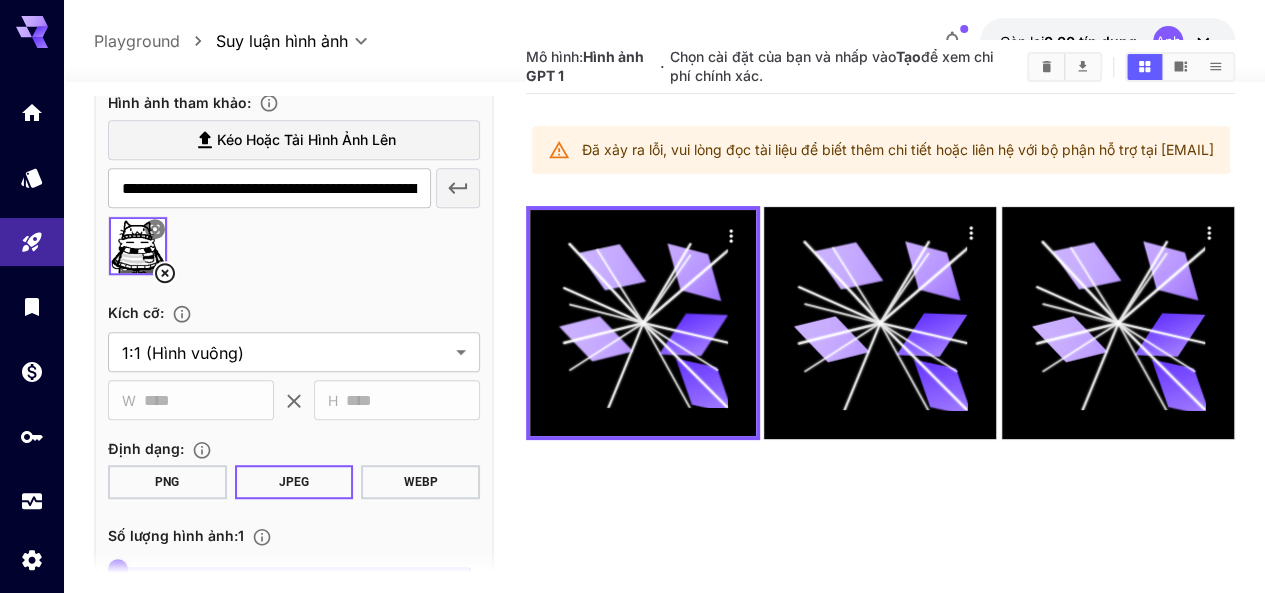 click on "WEBP" at bounding box center [421, 482] 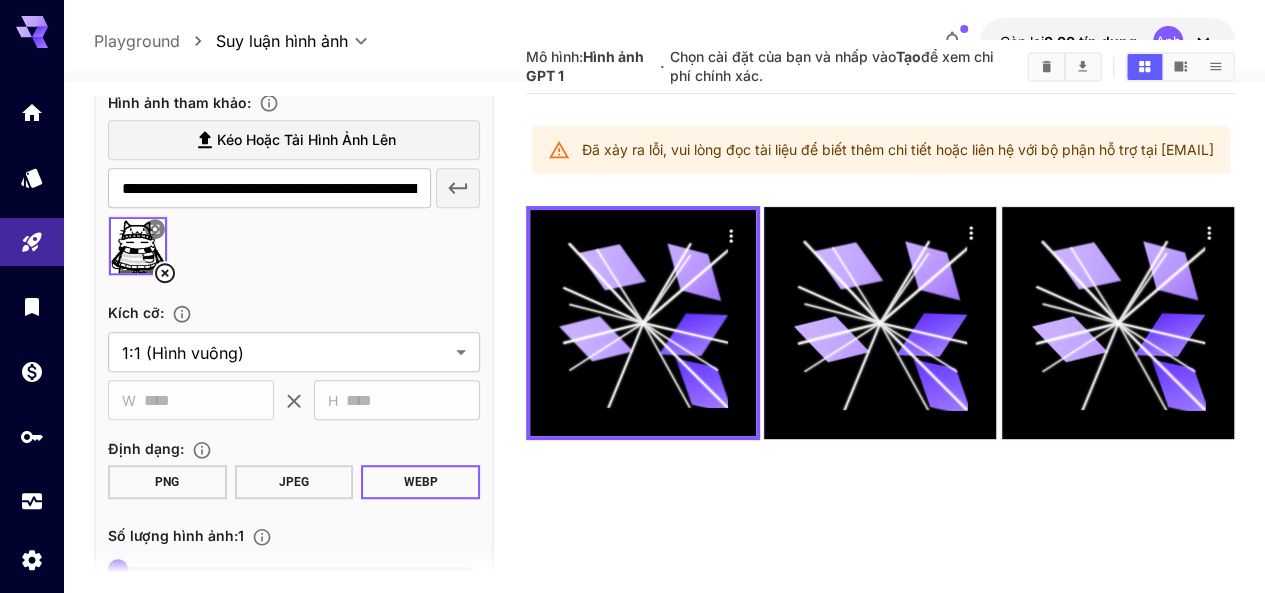 scroll, scrollTop: 610, scrollLeft: 0, axis: vertical 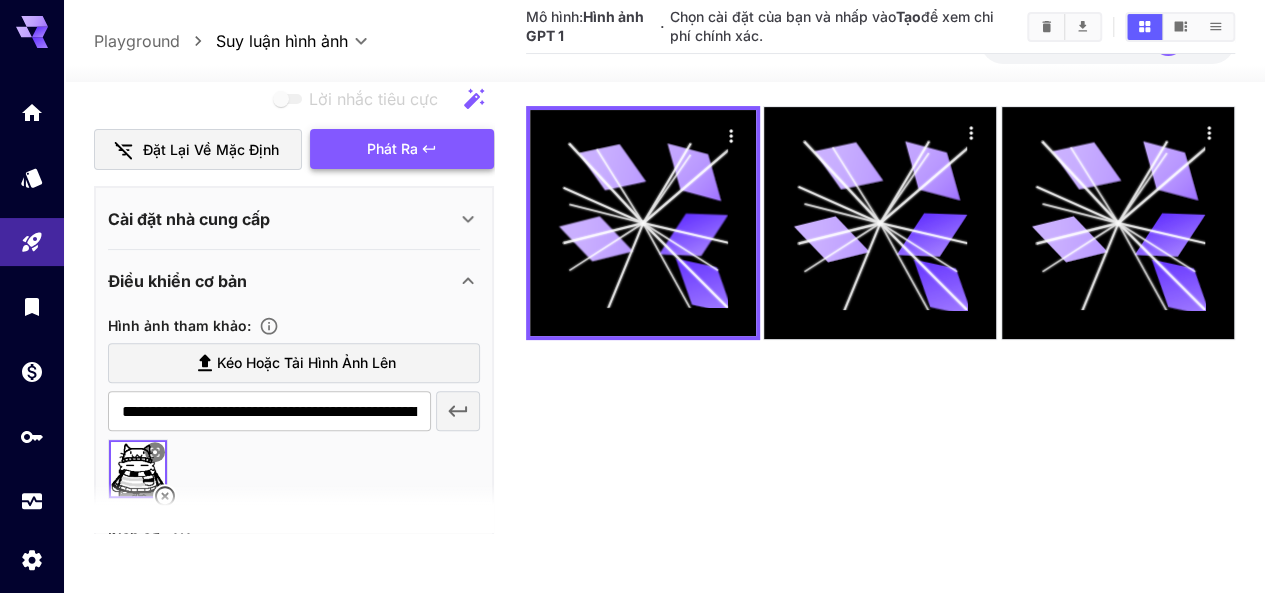 click on "Phát ra" at bounding box center [391, 148] 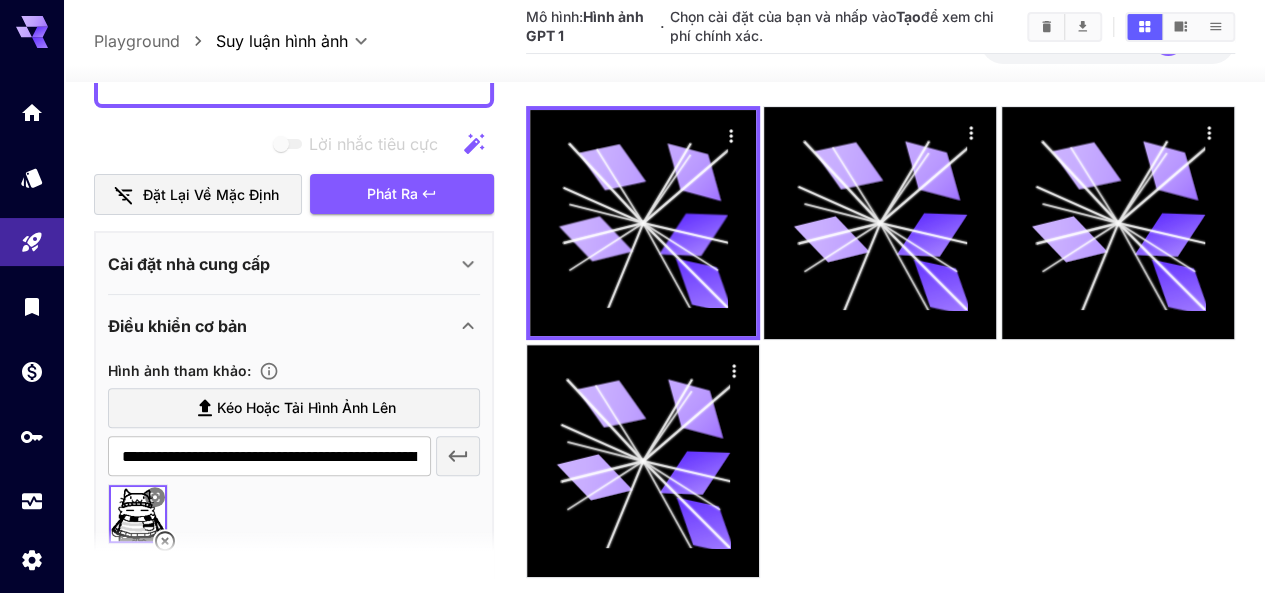 click on "Điều khiển cơ bản" at bounding box center [282, 325] 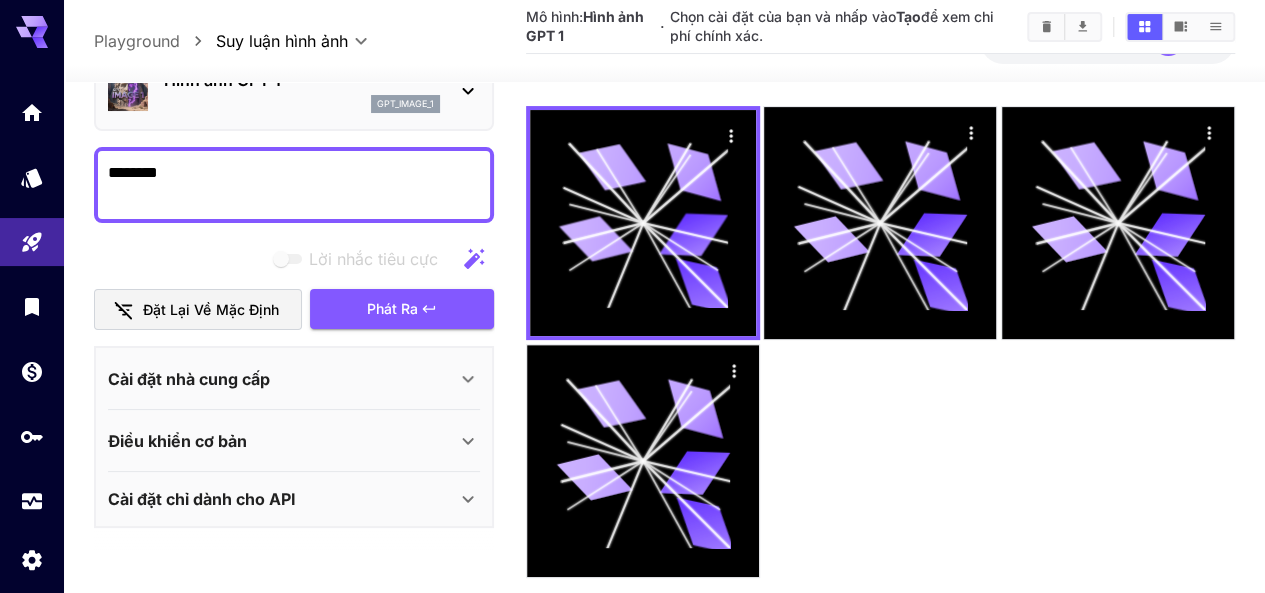 scroll, scrollTop: 92, scrollLeft: 0, axis: vertical 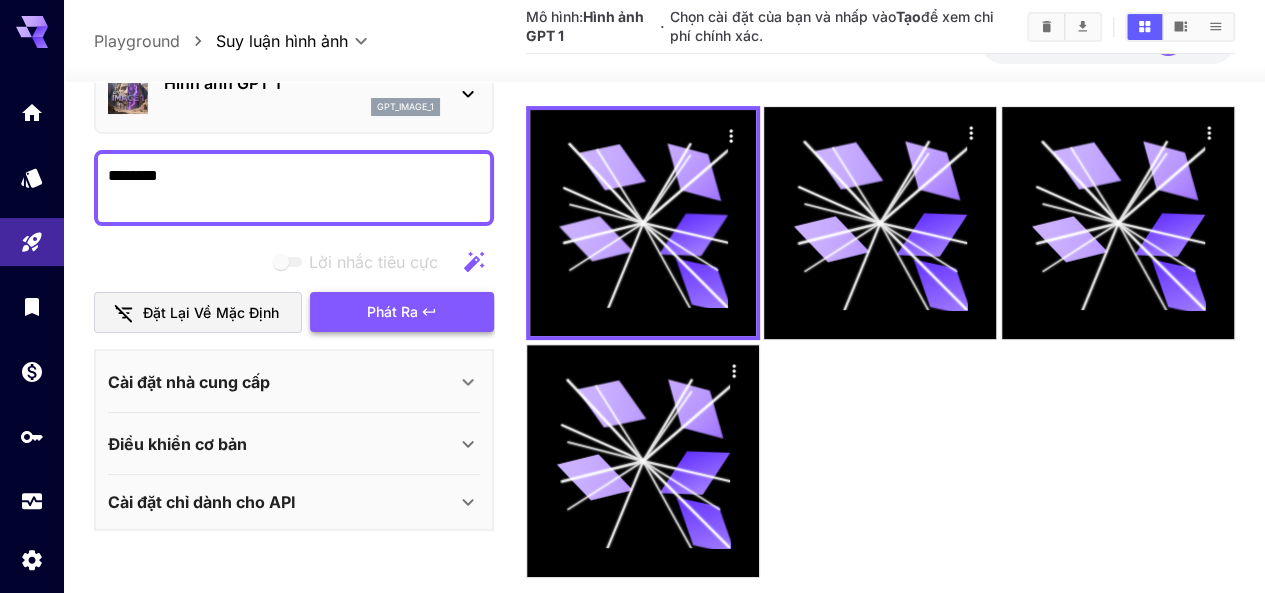 click 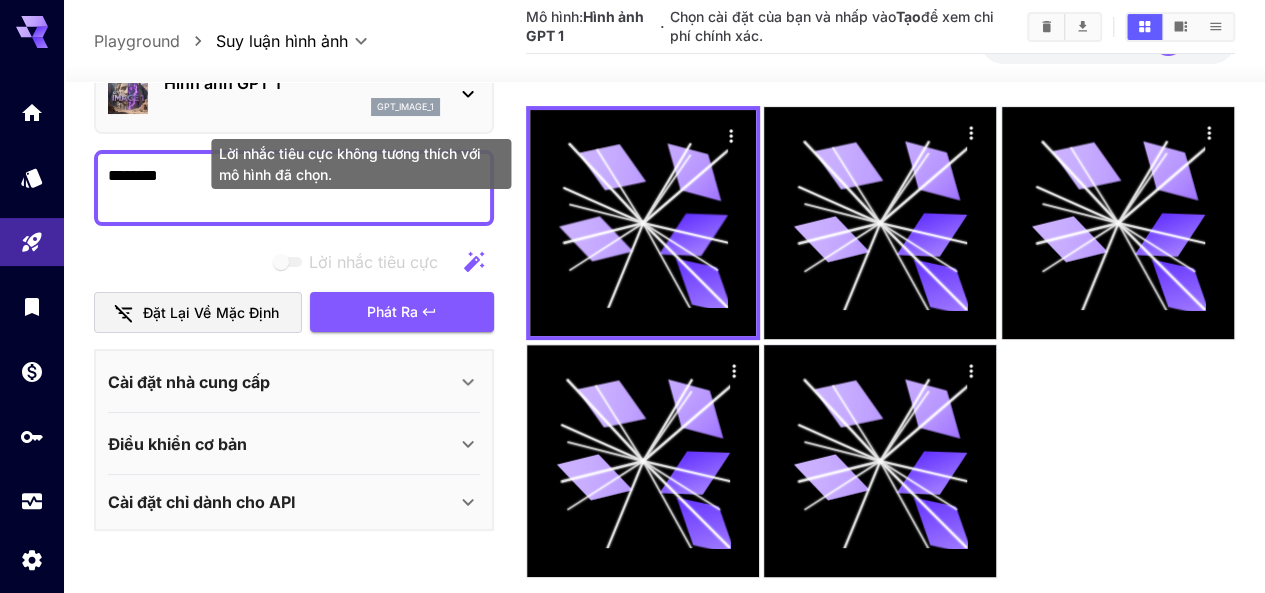 click on "Lời nhắc tiêu cực không tương thích với mô hình đã chọn." at bounding box center (350, 164) 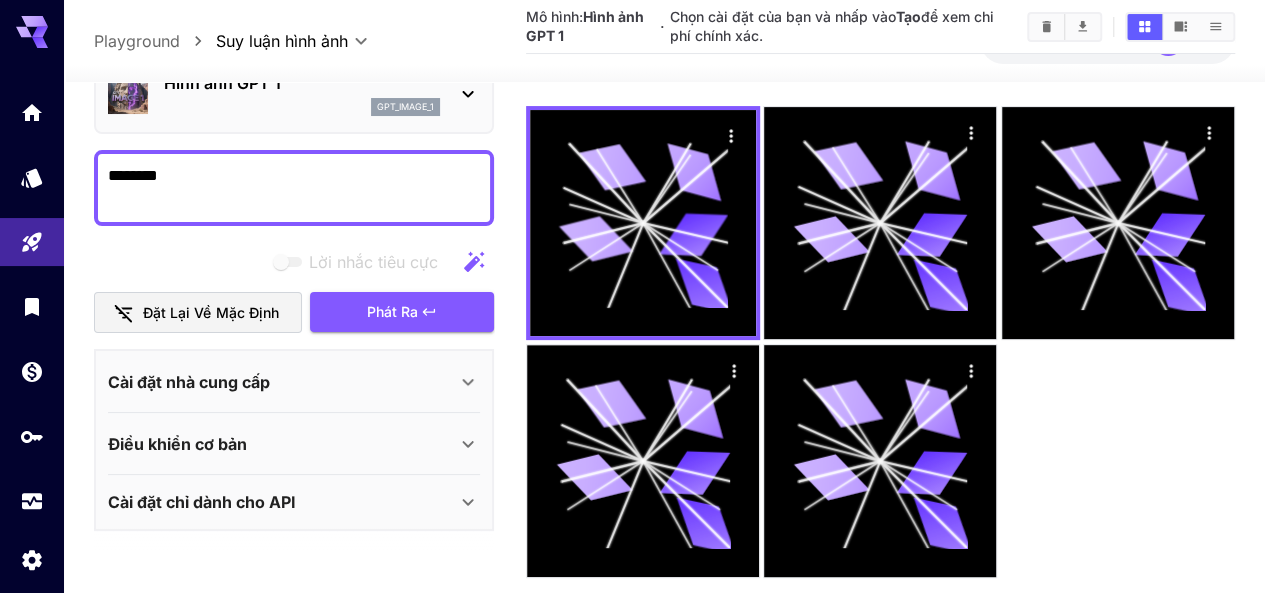 click on "********" at bounding box center (294, 188) 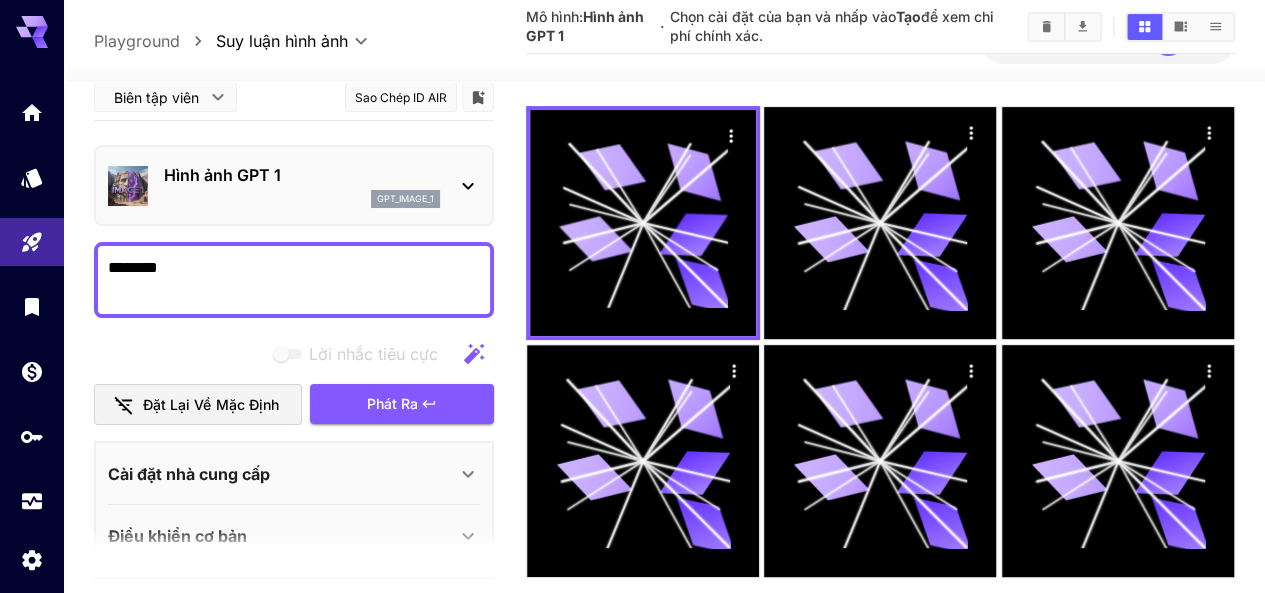 scroll, scrollTop: 0, scrollLeft: 0, axis: both 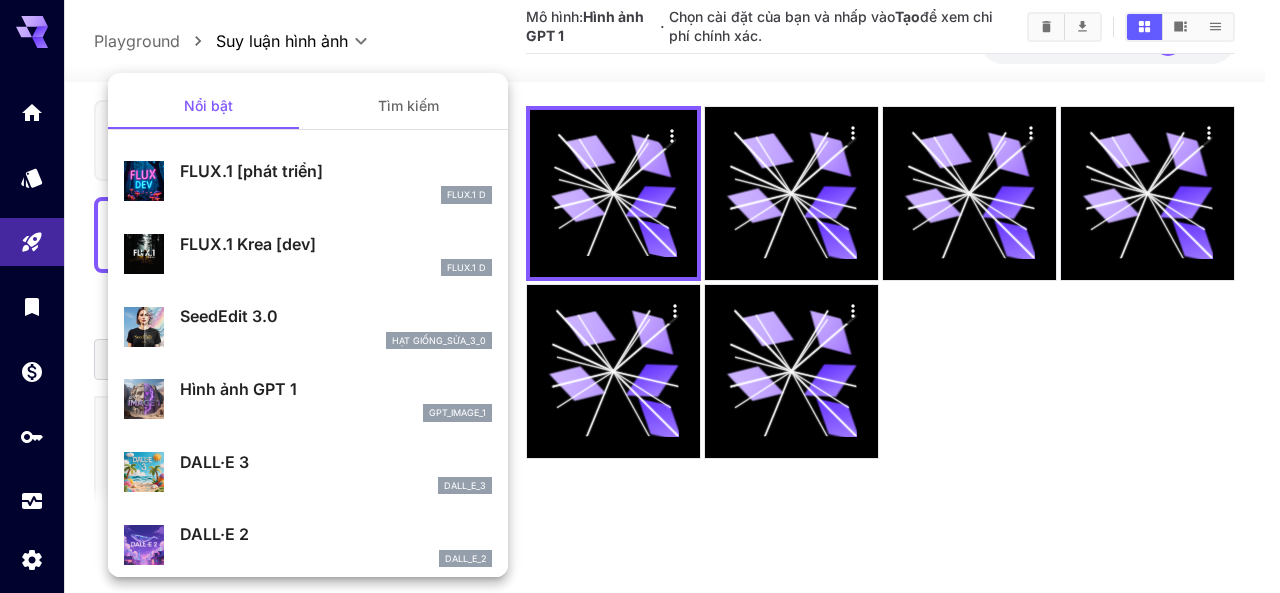 click on "Tìm kiếm" at bounding box center (408, 105) 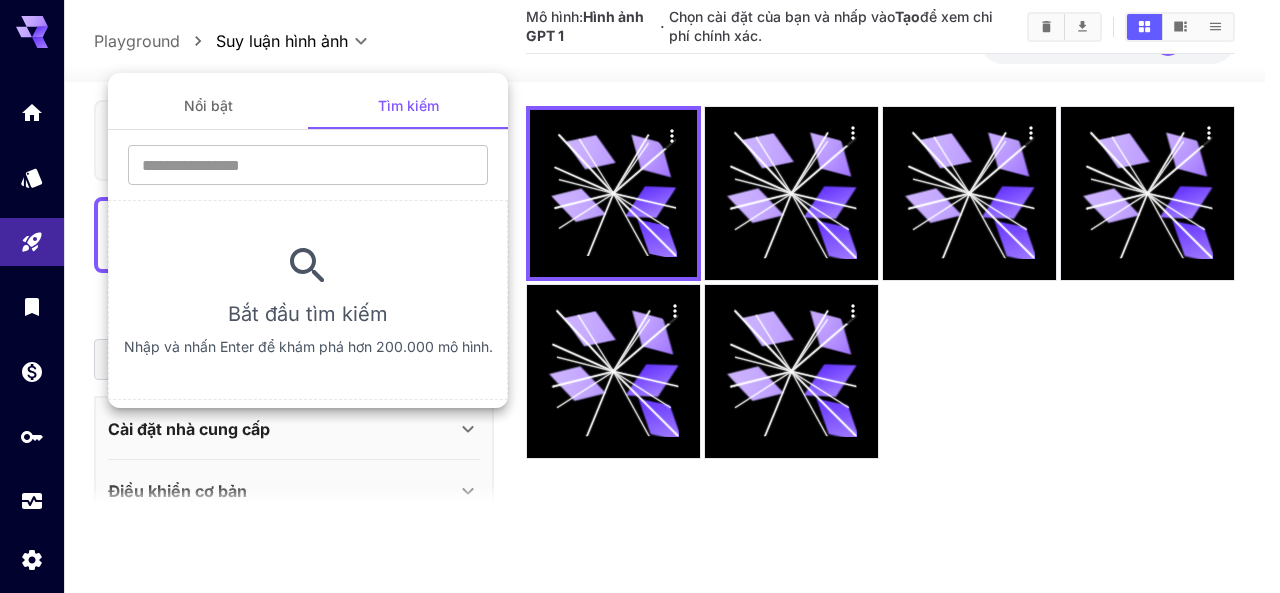 click on "Nổi bật" at bounding box center (208, 105) 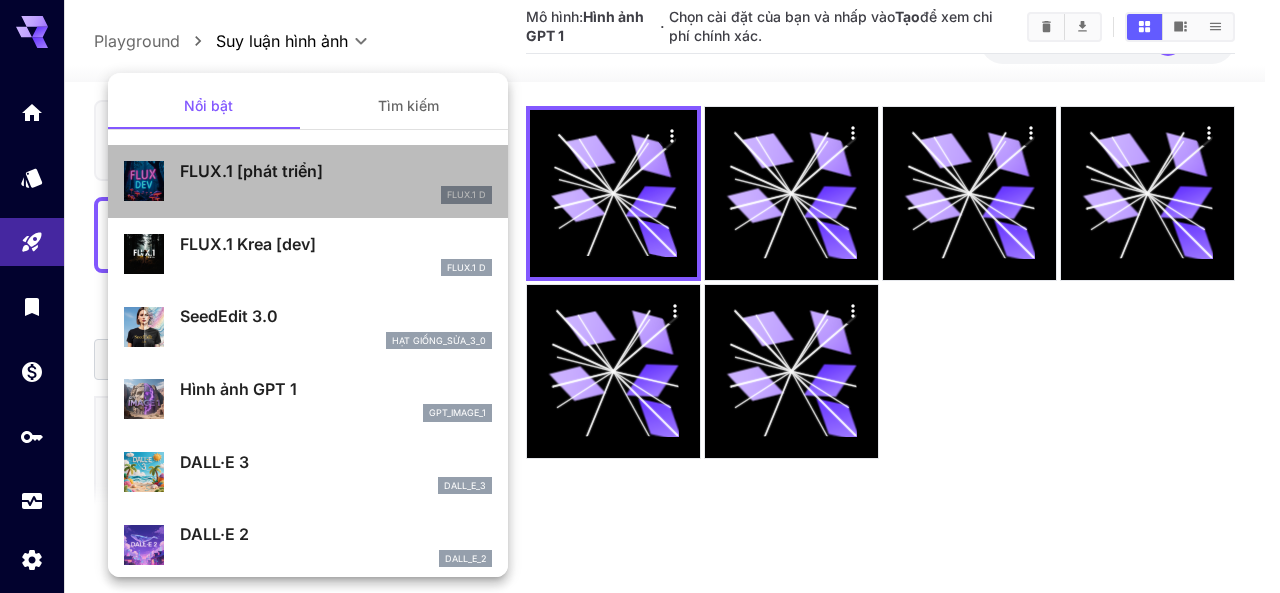 click on "FLUX.1 D" at bounding box center [336, 195] 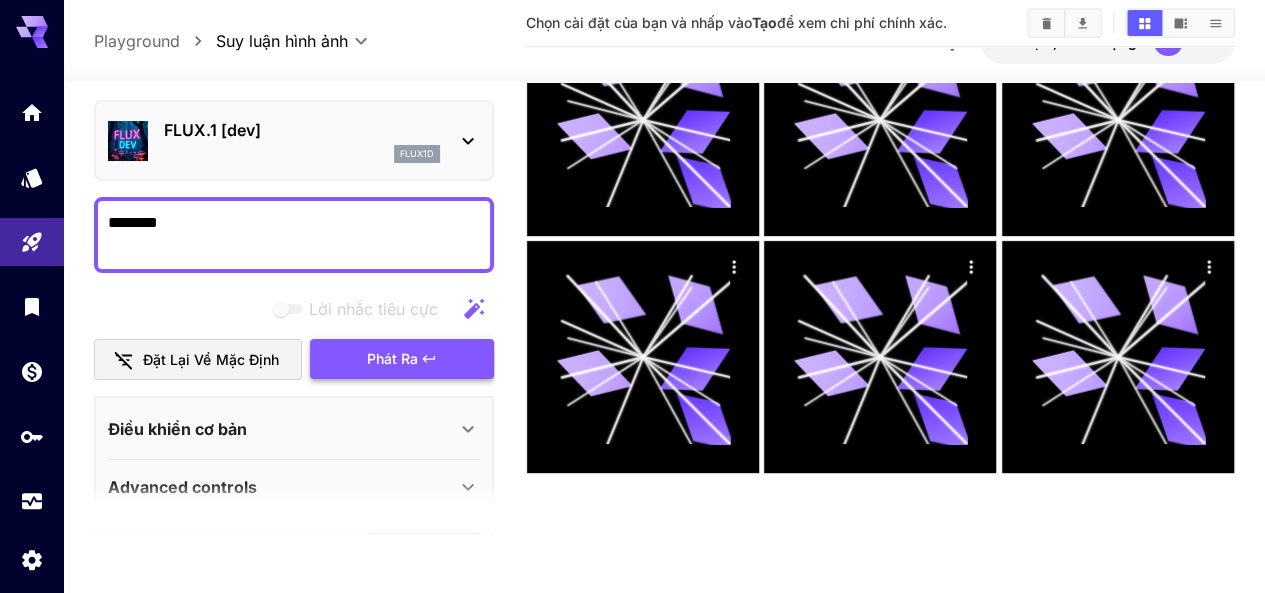 click on "Phát ra" at bounding box center [402, 359] 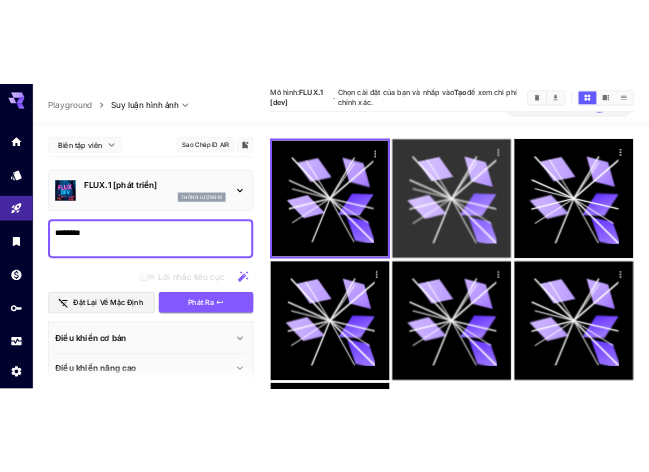 scroll, scrollTop: 58, scrollLeft: 0, axis: vertical 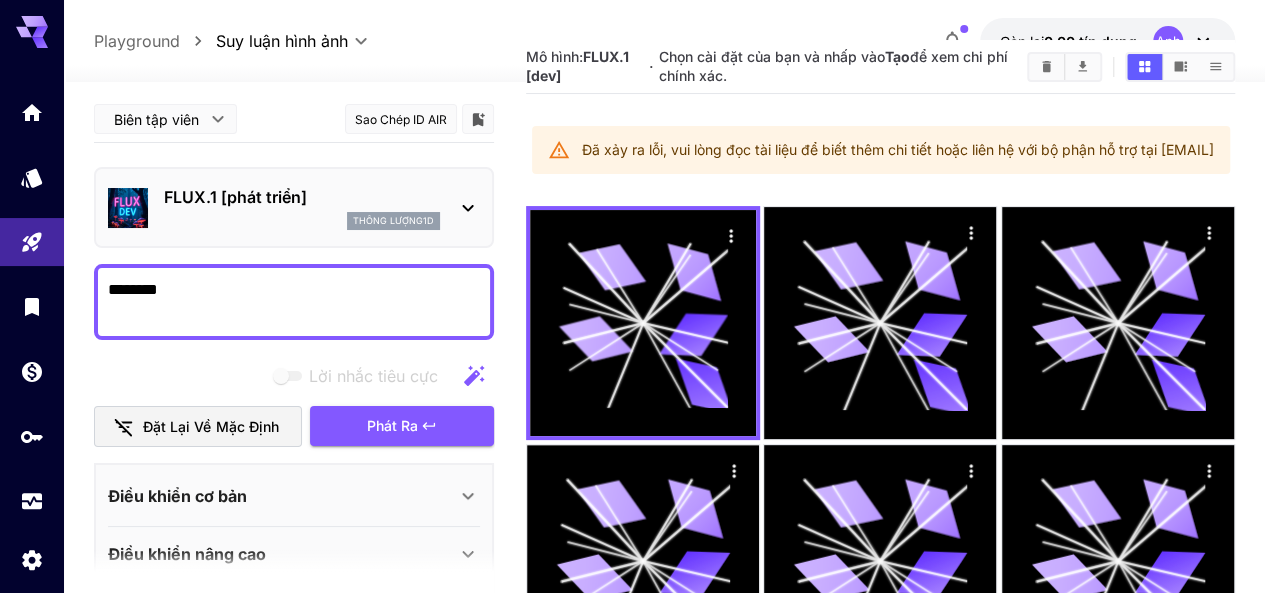 click on "Lời nhắc tiêu cực" at bounding box center (294, 376) 